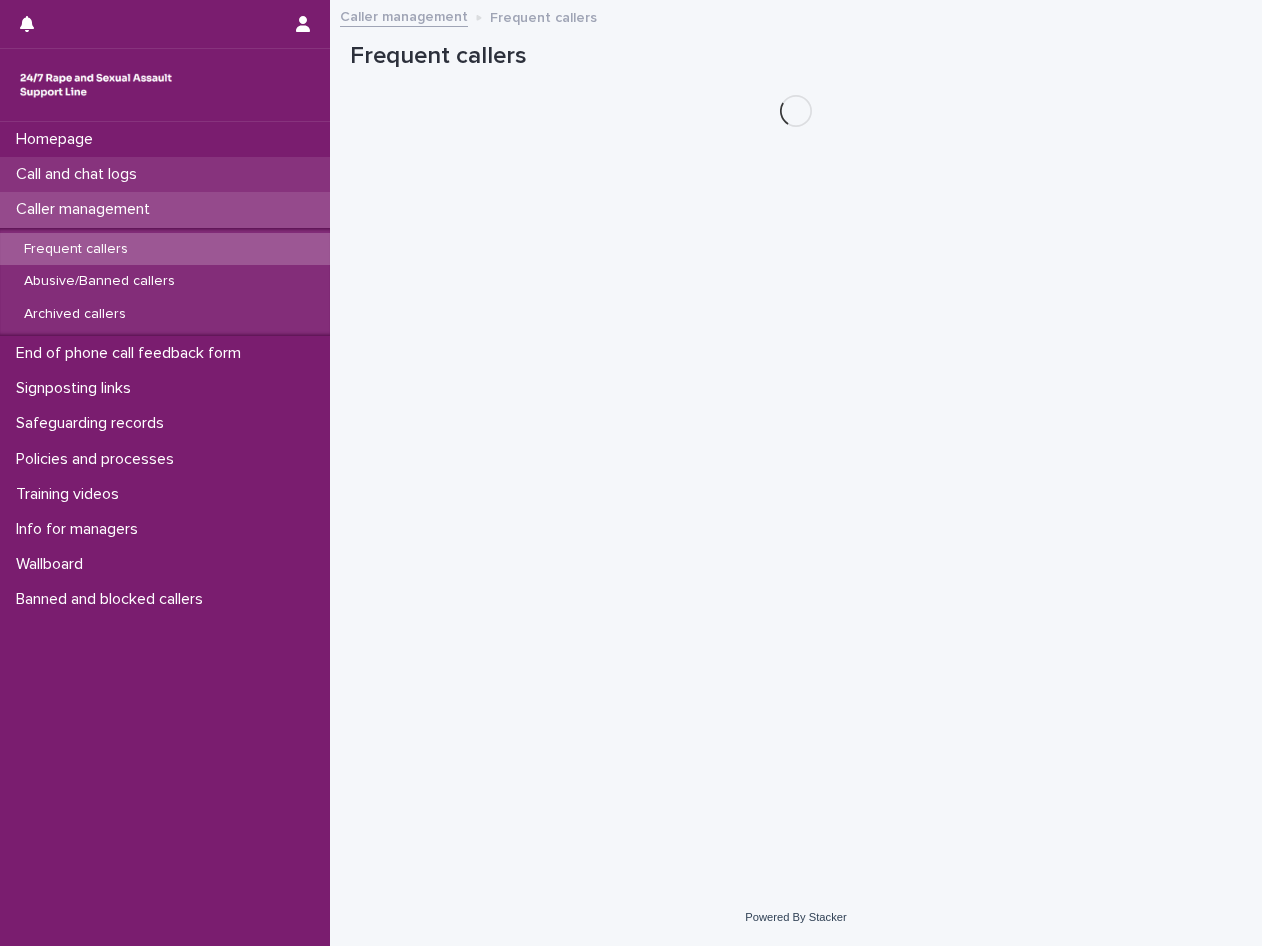 click on "Call and chat logs" at bounding box center [80, 174] 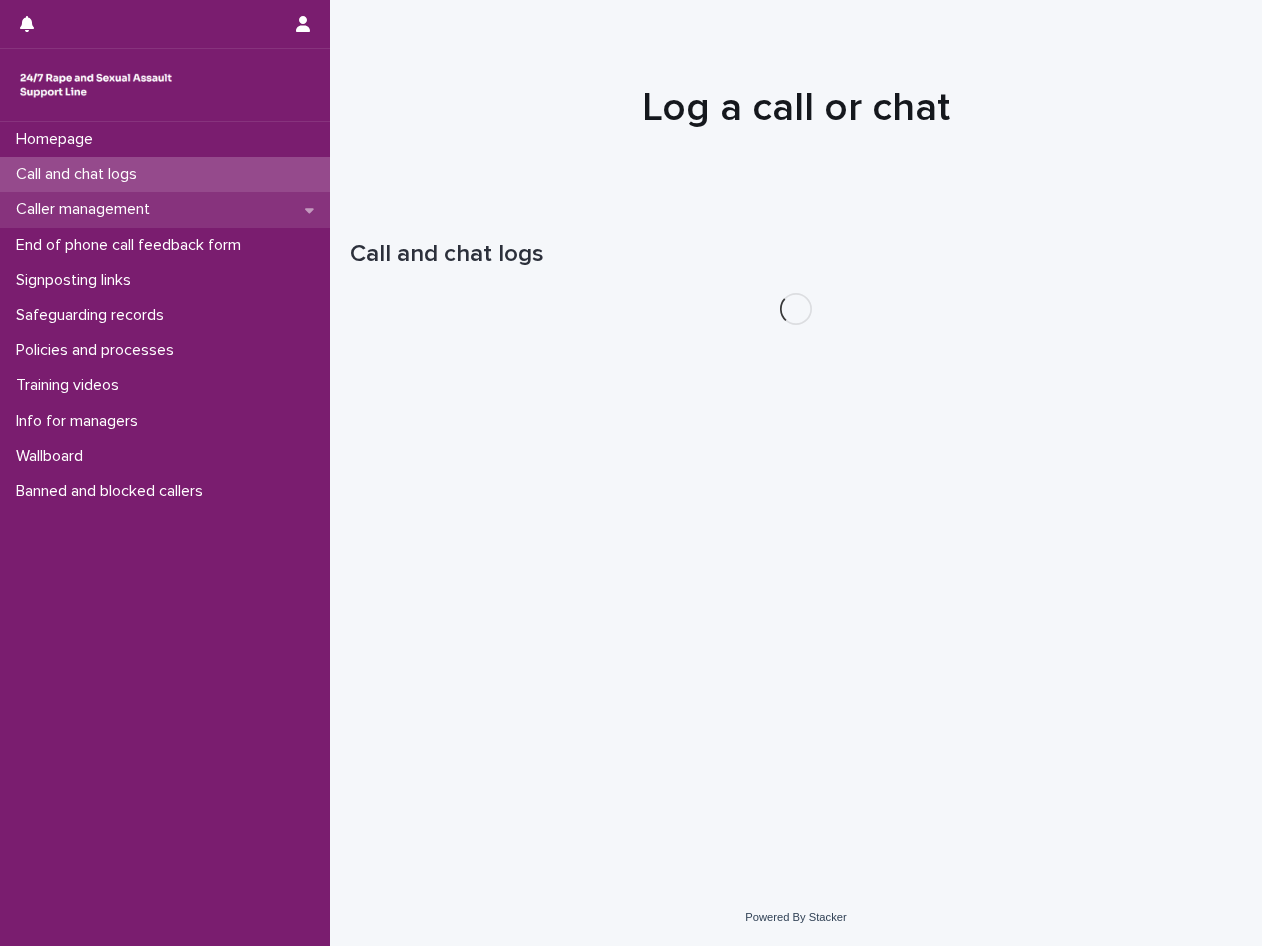 scroll, scrollTop: 0, scrollLeft: 0, axis: both 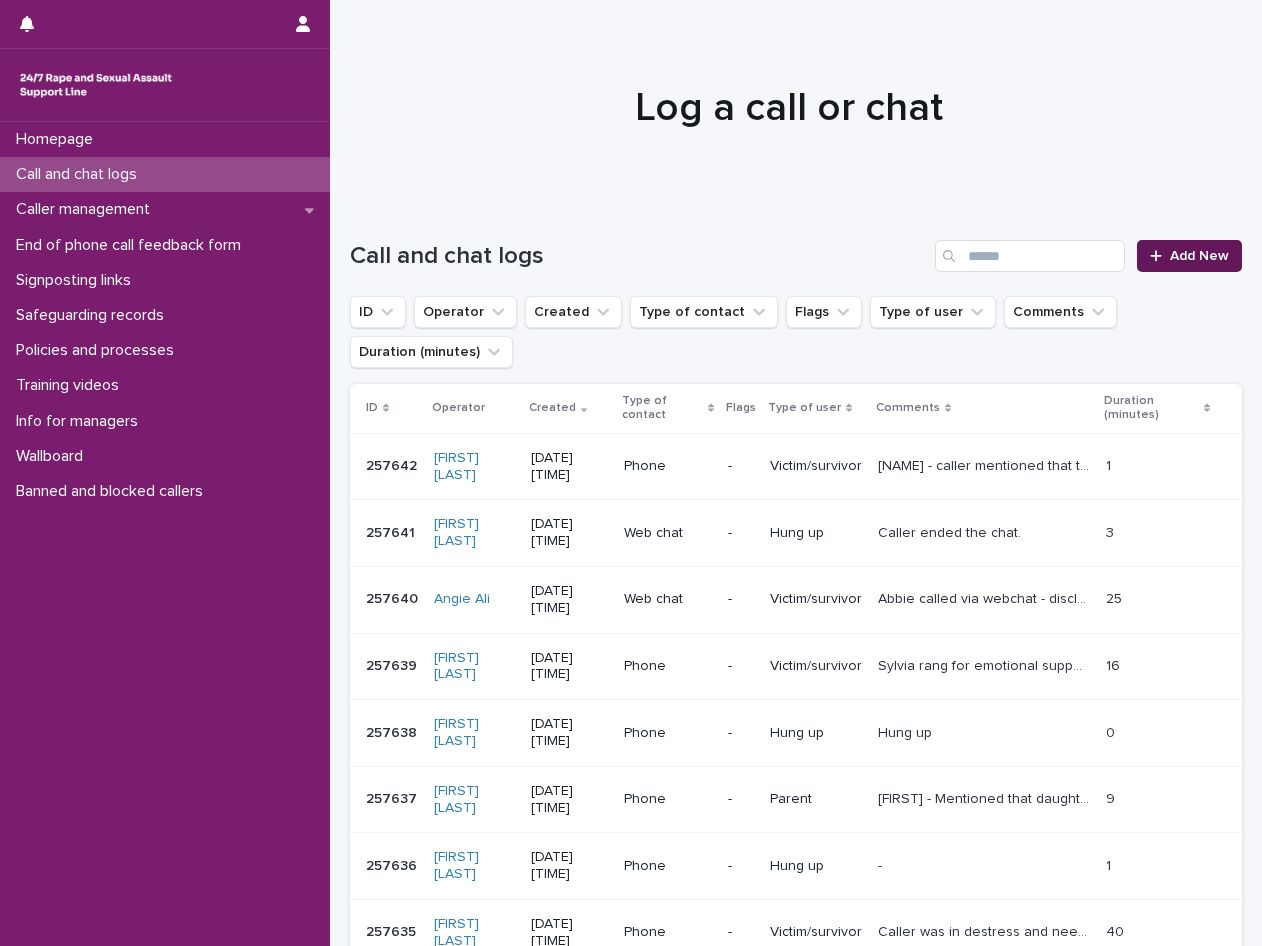 click 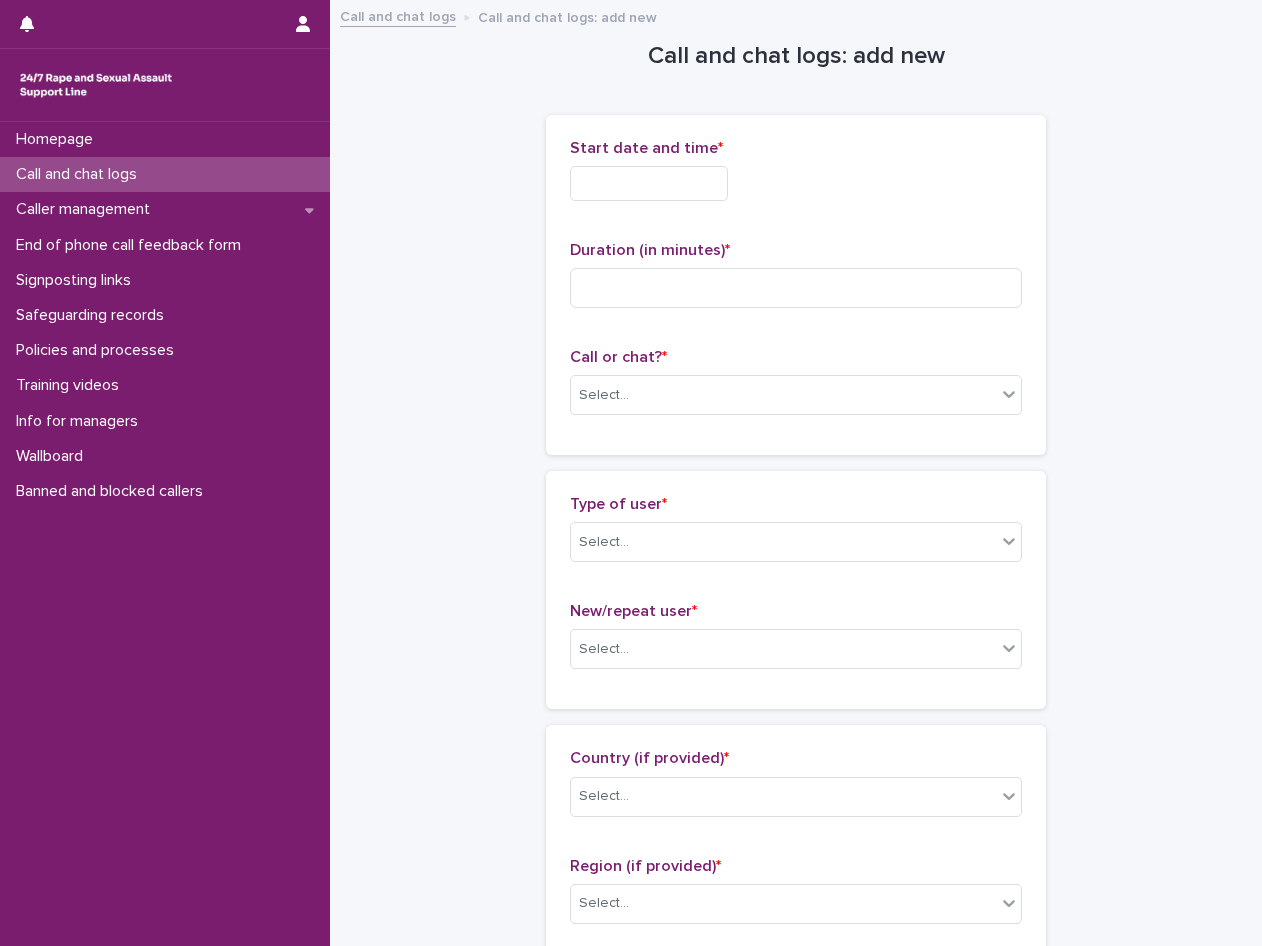 click at bounding box center (649, 183) 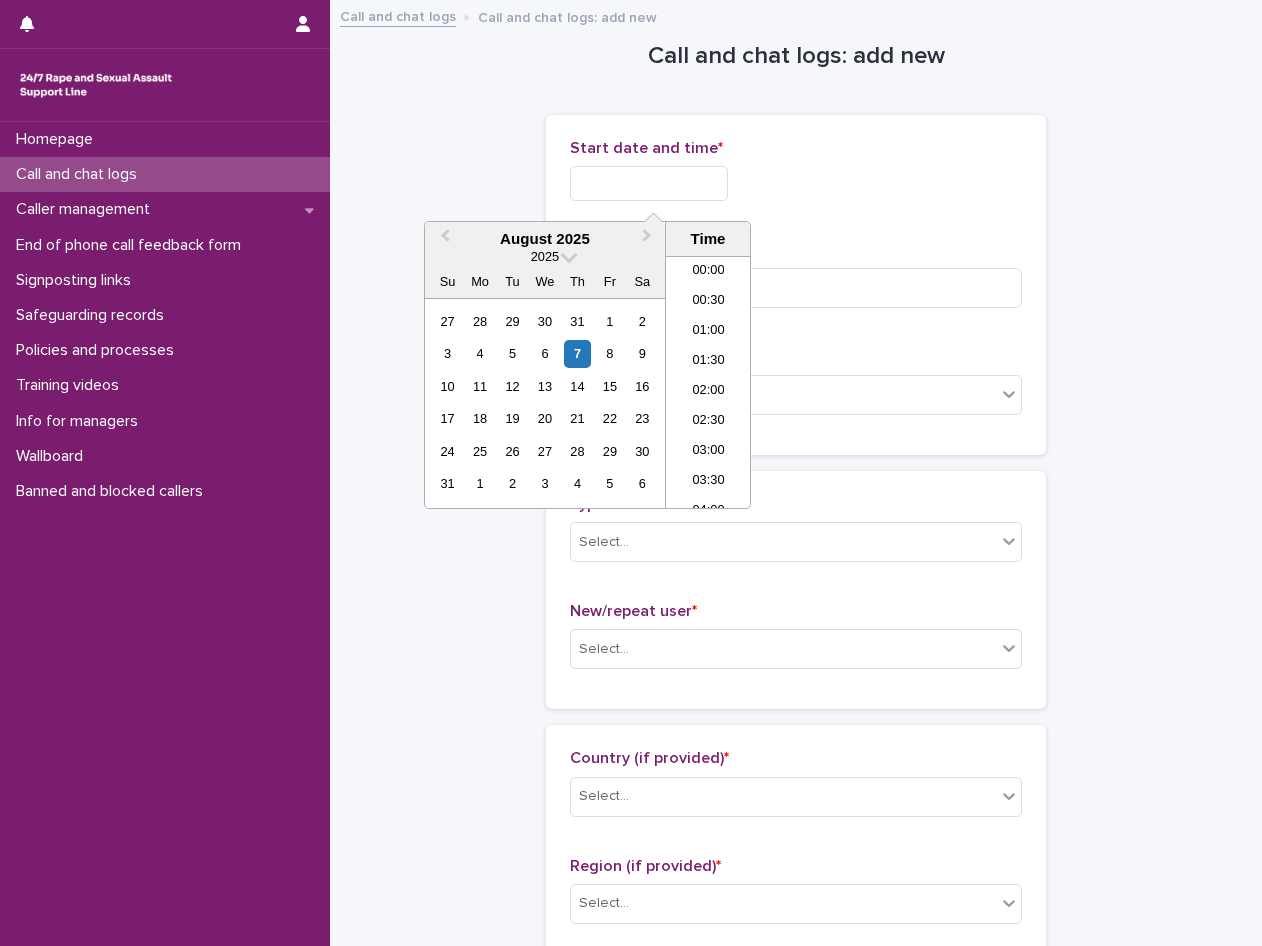 scroll, scrollTop: 790, scrollLeft: 0, axis: vertical 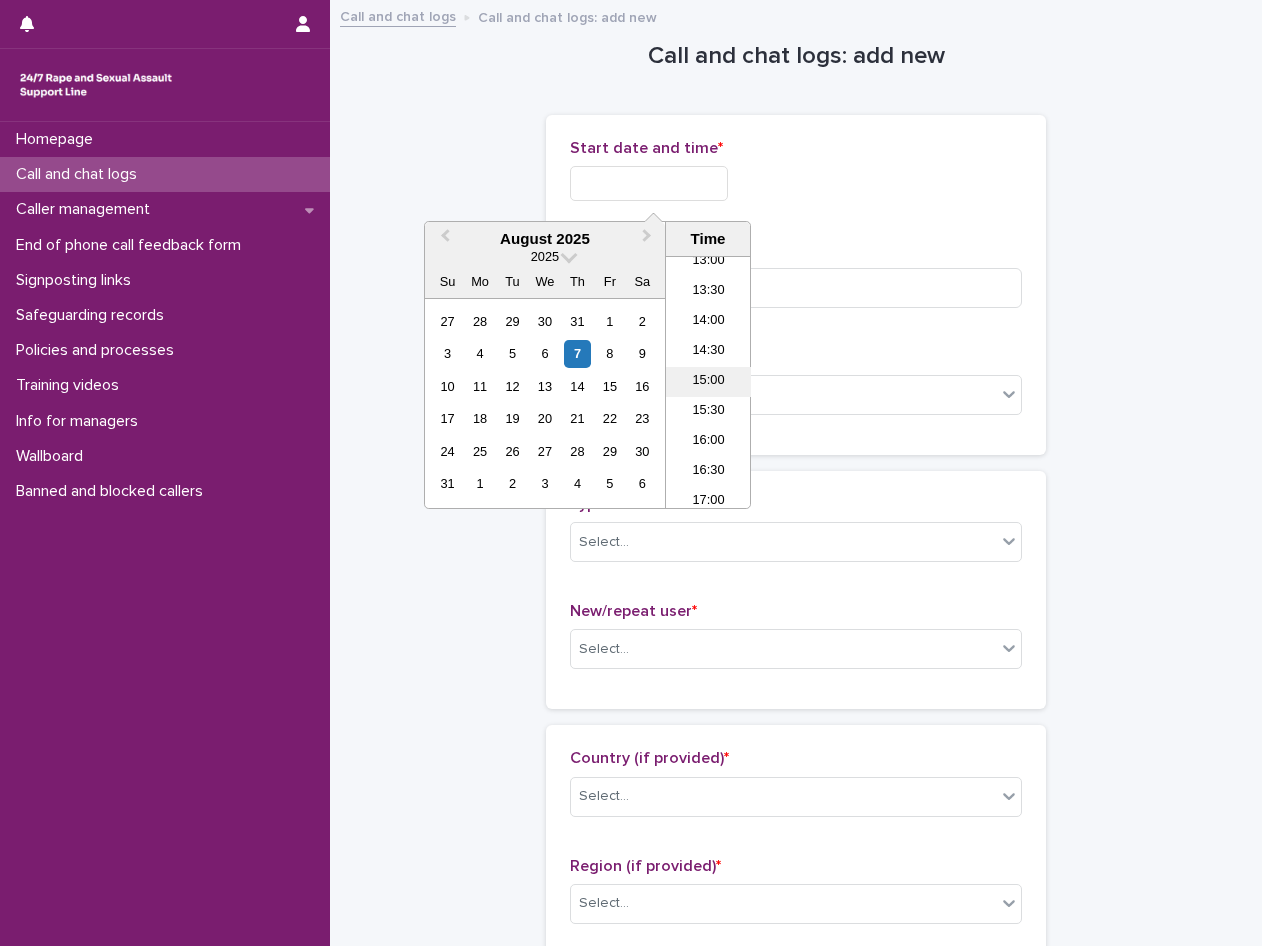 click on "15:00" at bounding box center (708, 382) 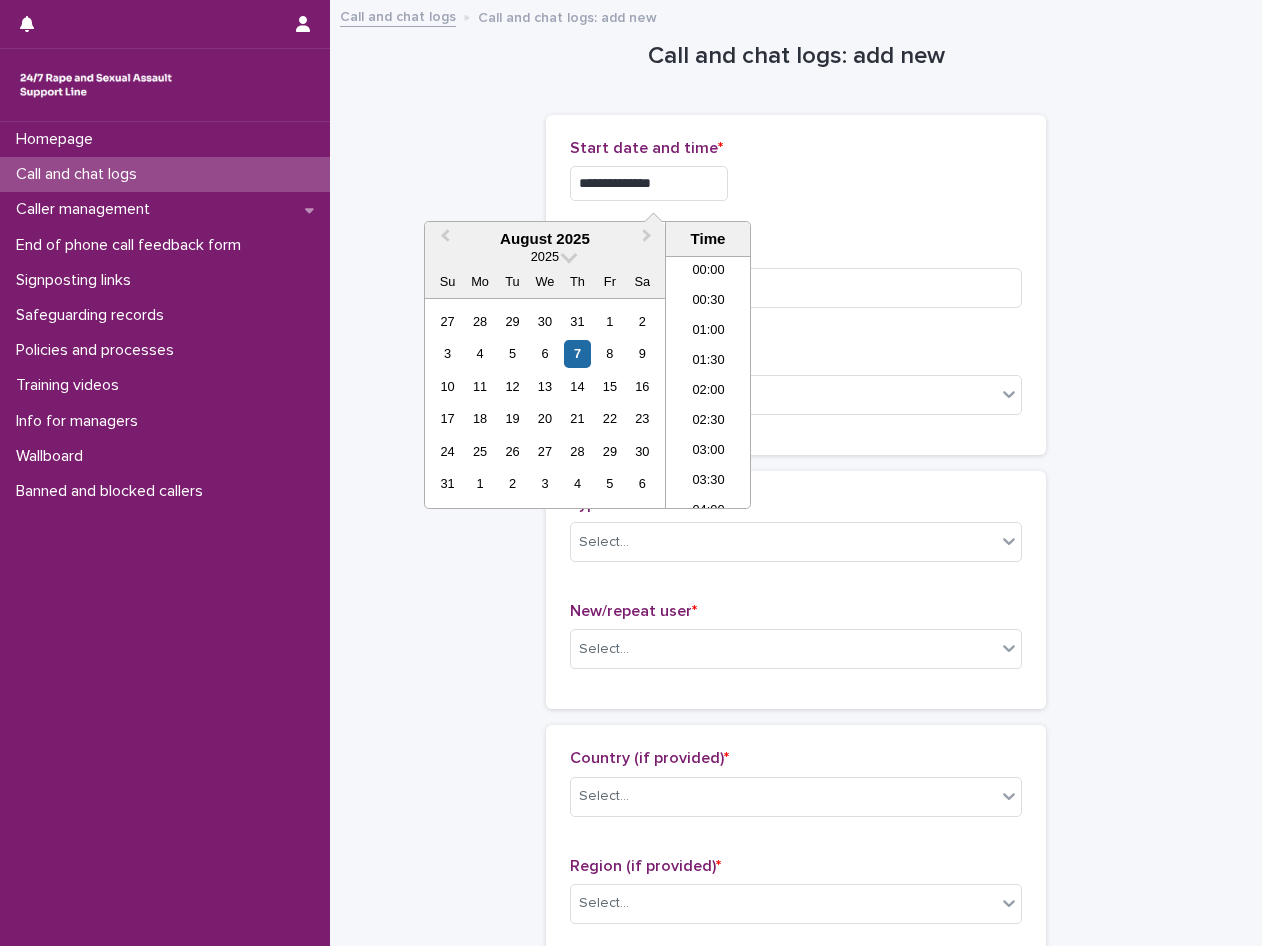 click on "**********" at bounding box center [649, 183] 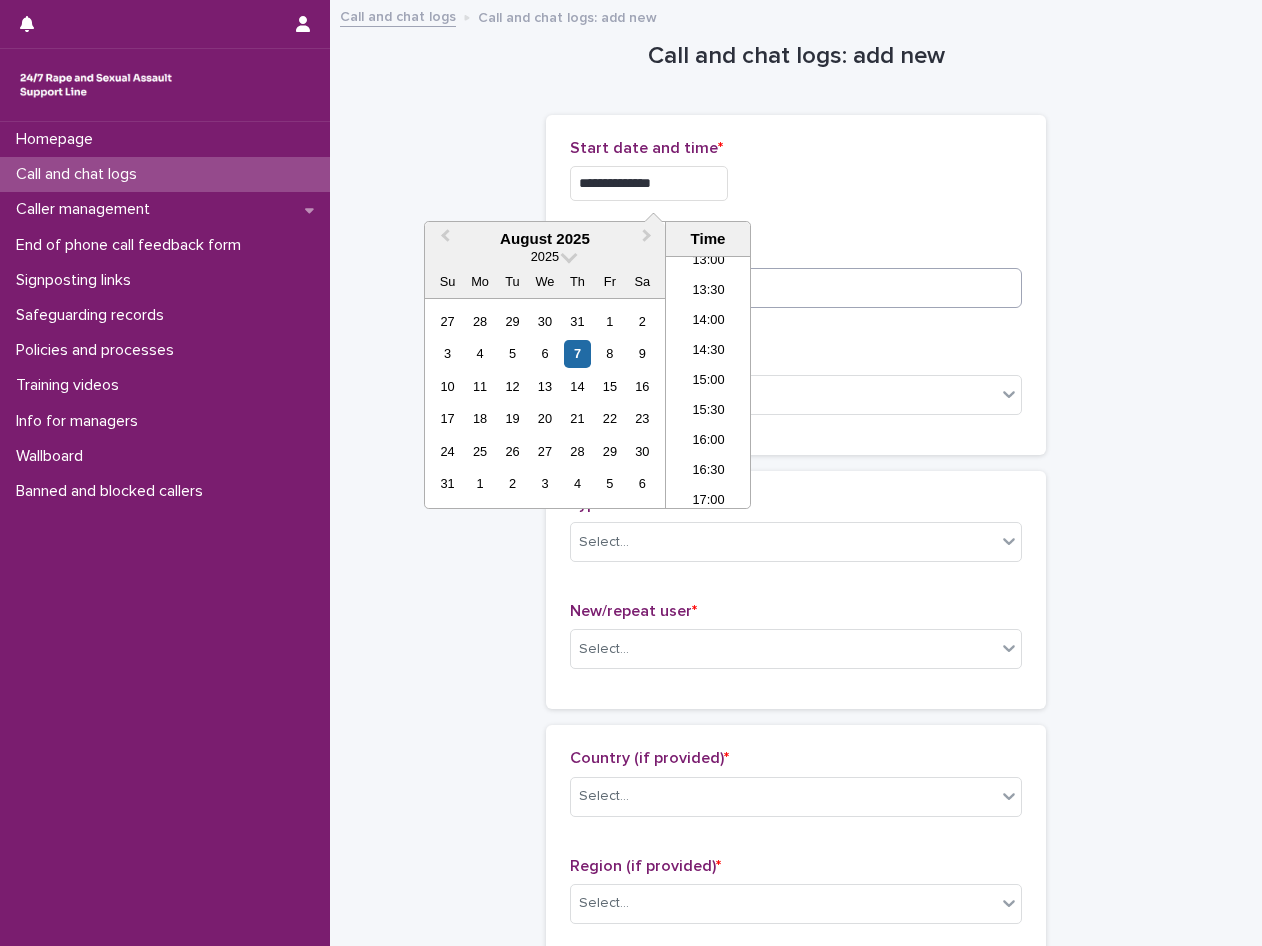 type on "**********" 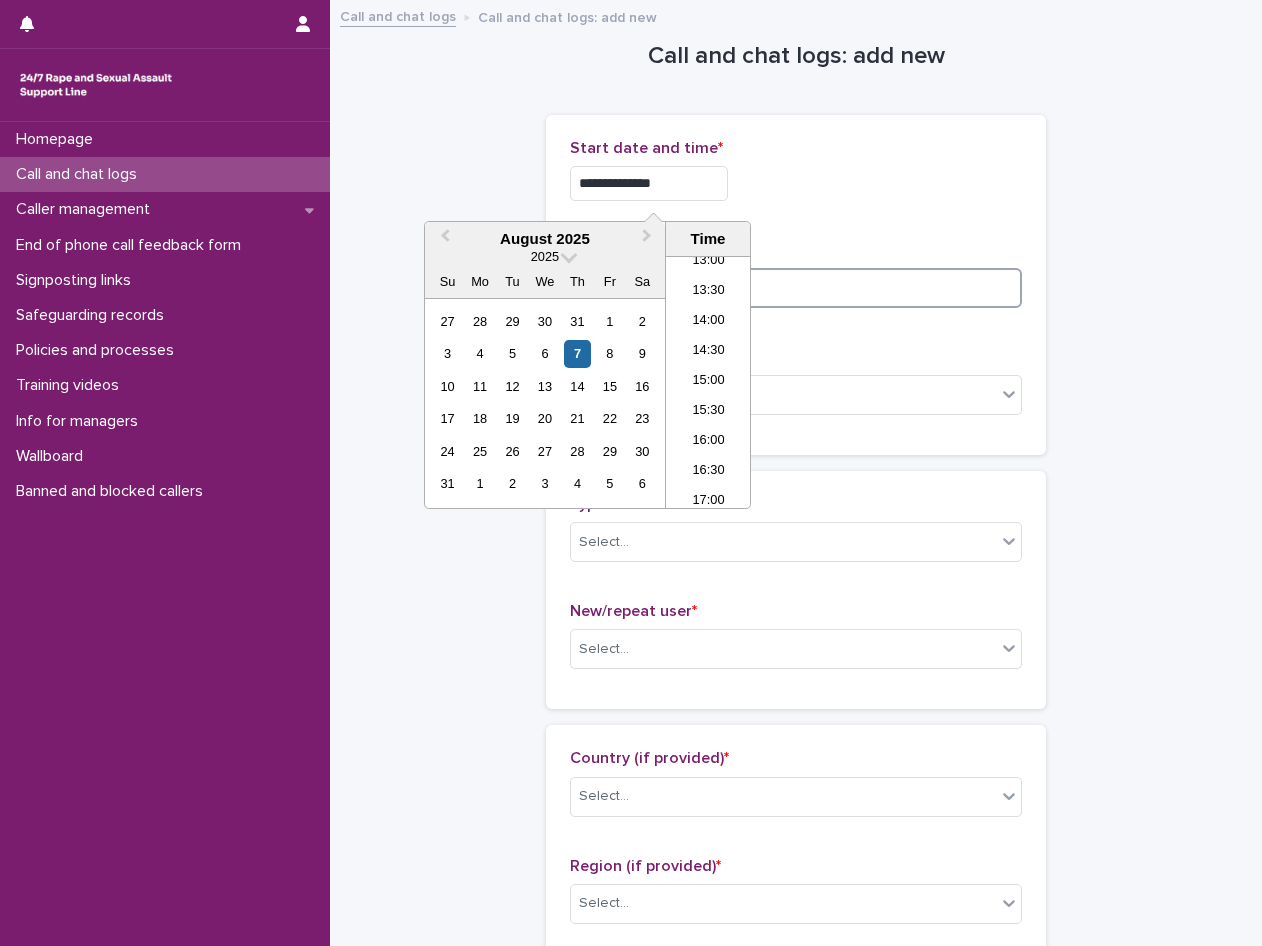 click at bounding box center (796, 288) 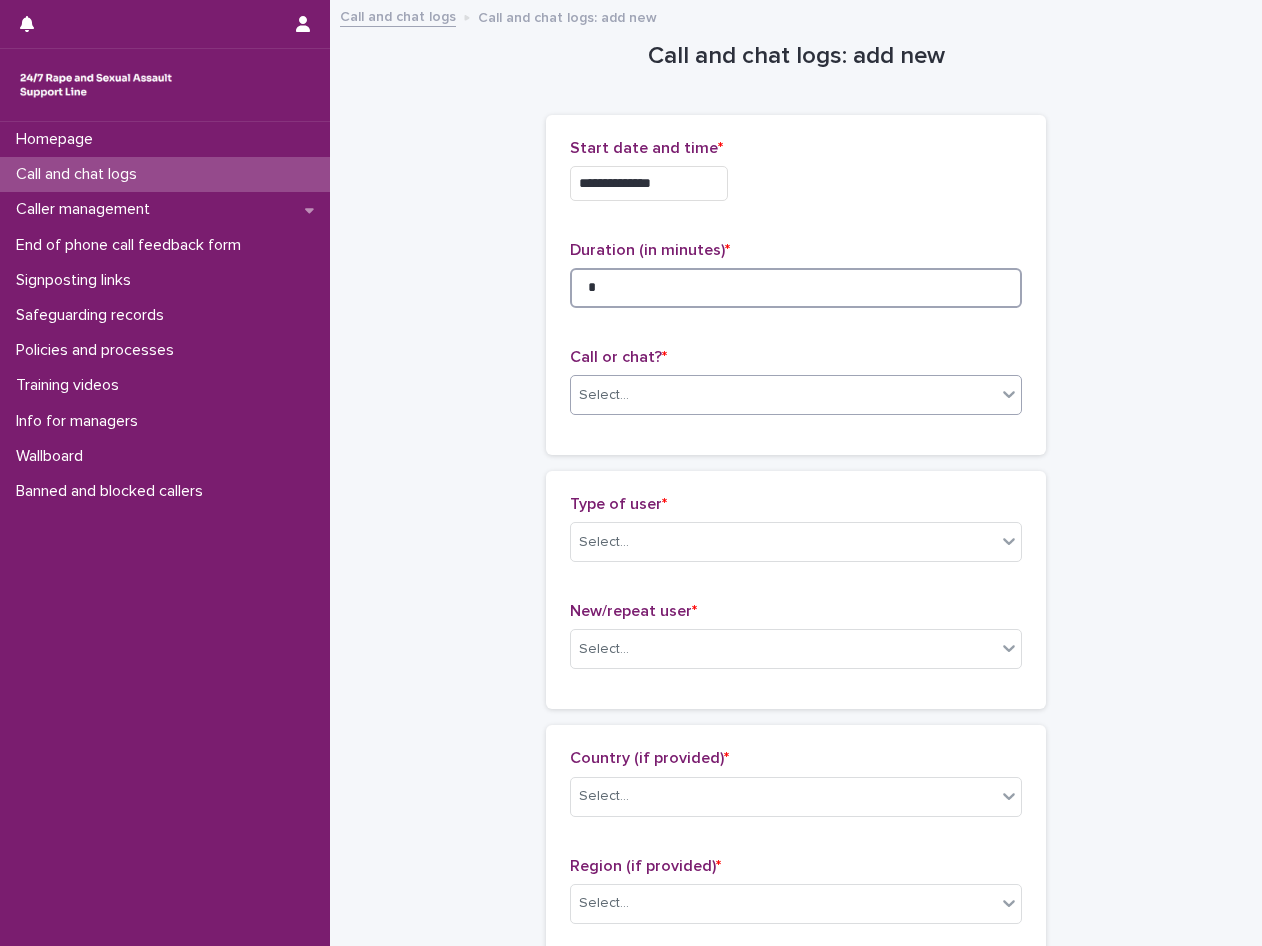 type on "*" 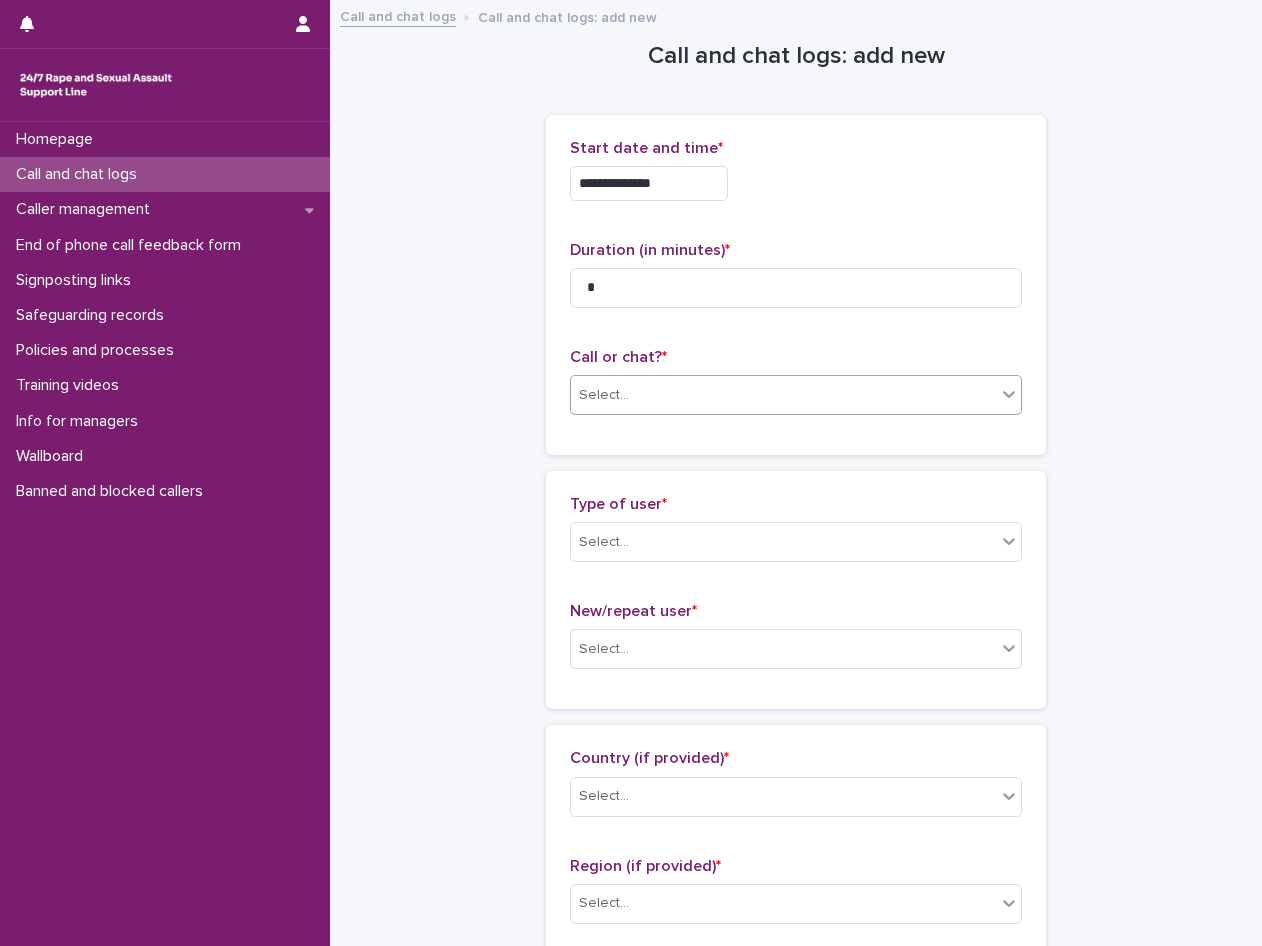 click on "Select..." at bounding box center [604, 395] 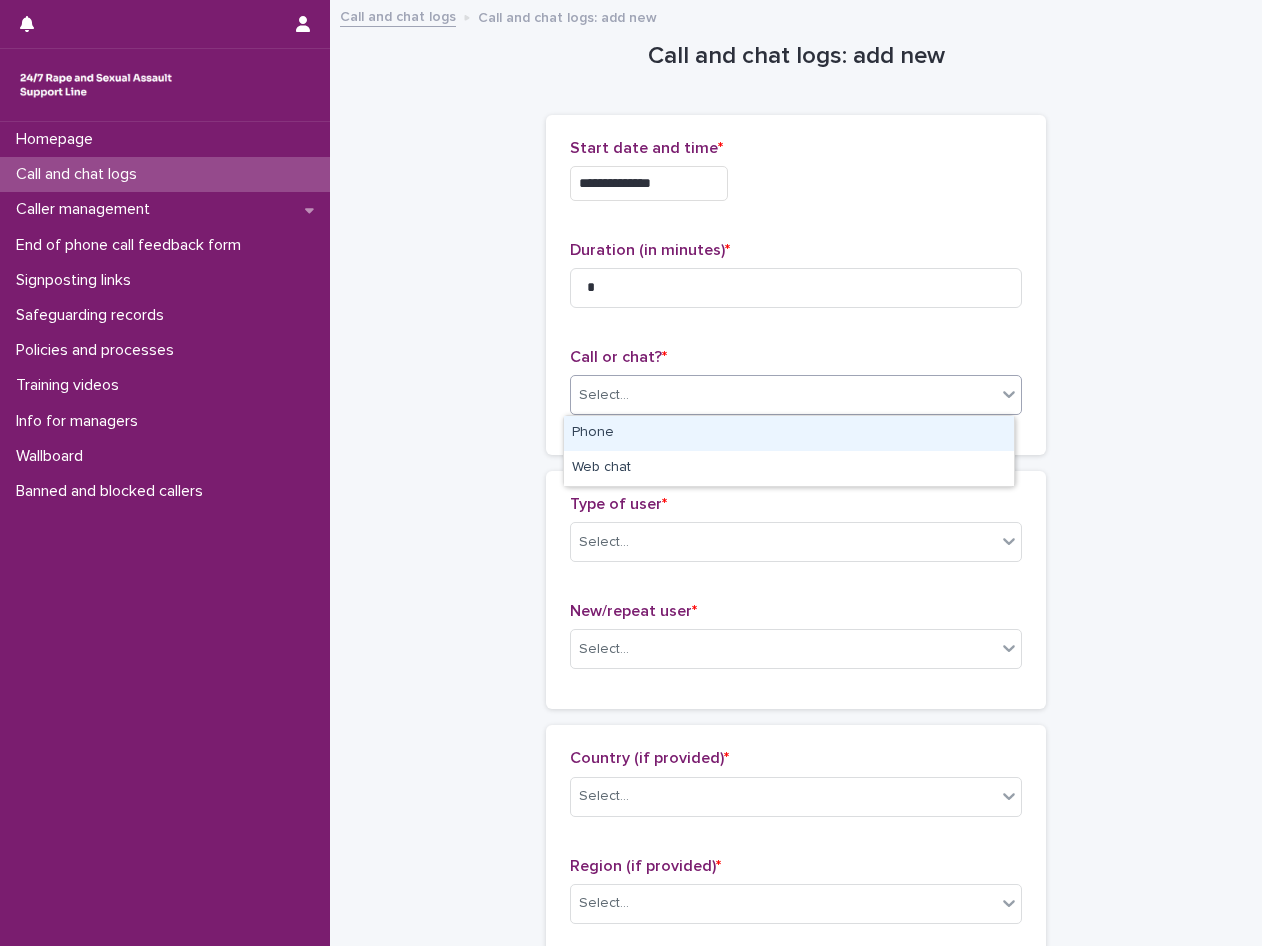 click on "Phone" at bounding box center [789, 433] 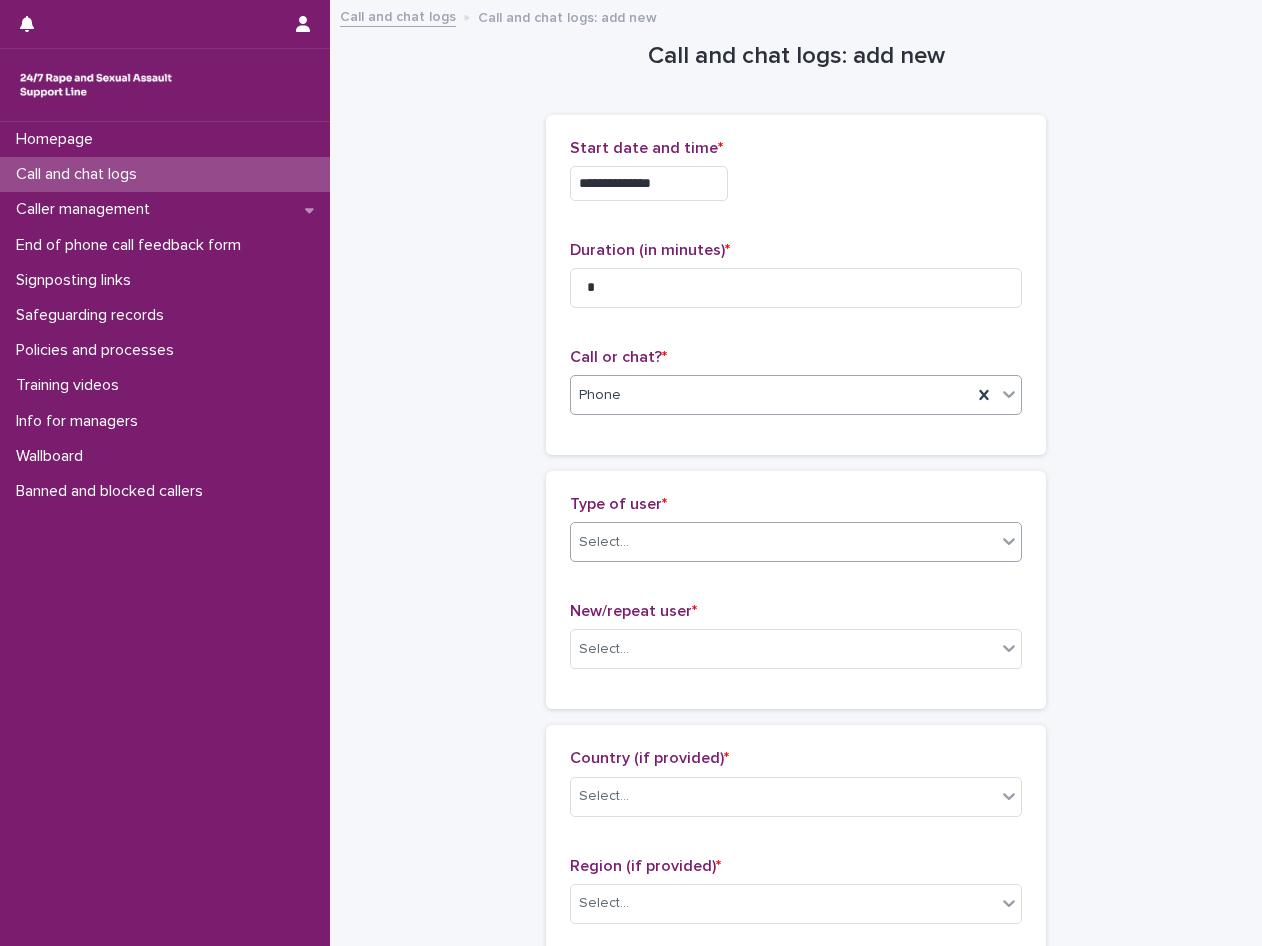 click on "Select..." at bounding box center (604, 542) 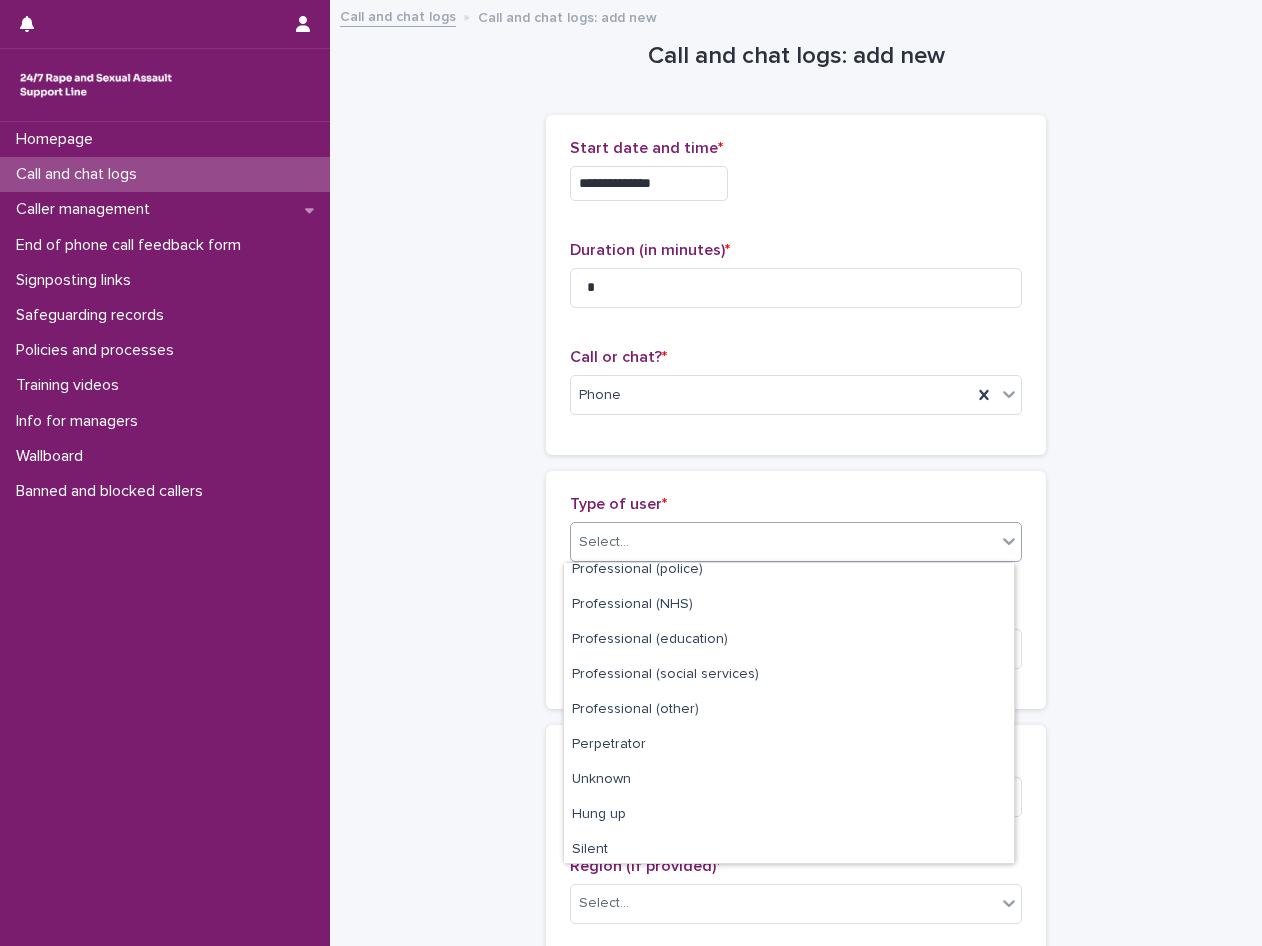 scroll, scrollTop: 225, scrollLeft: 0, axis: vertical 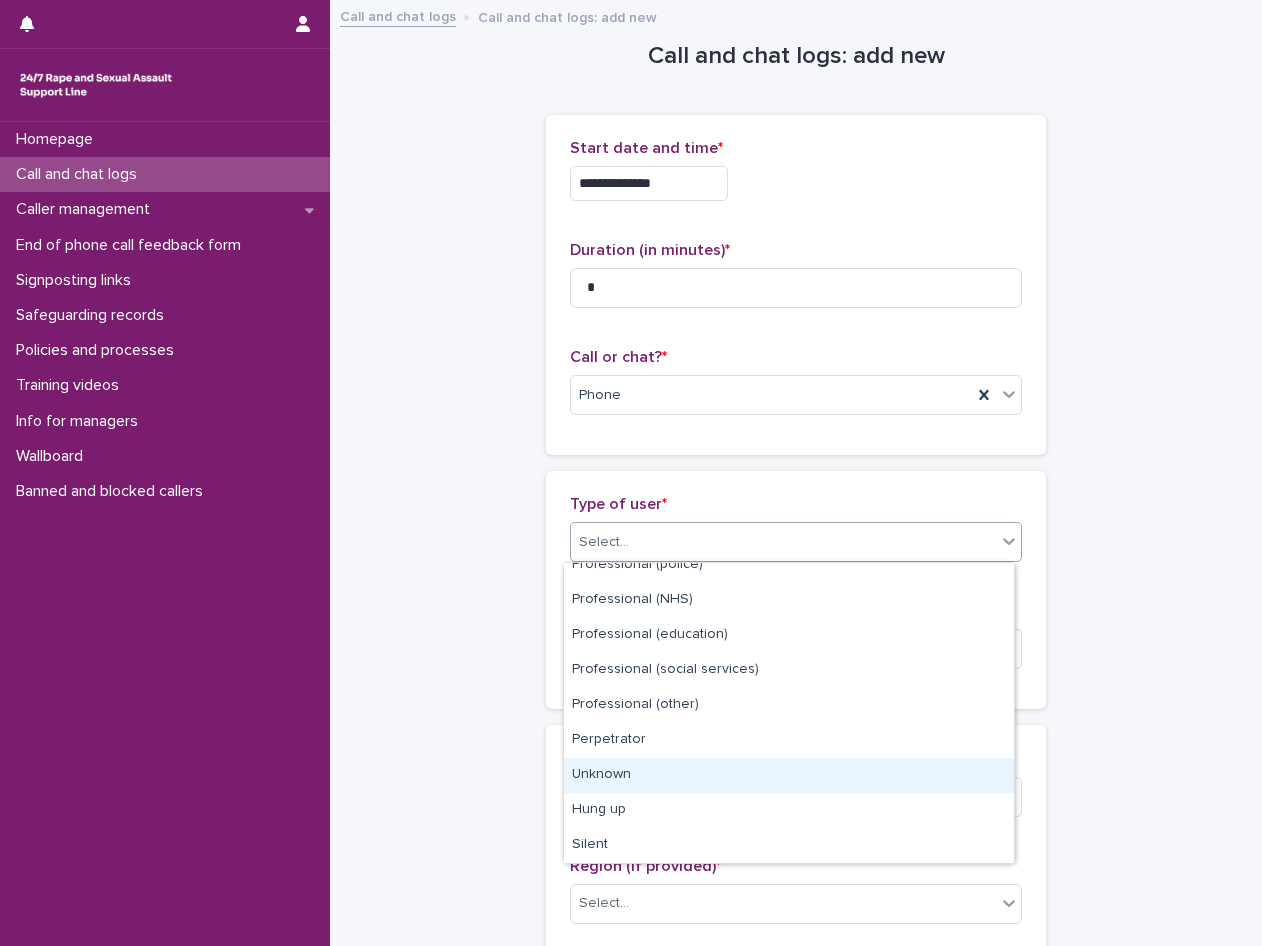 click on "Unknown" at bounding box center (789, 775) 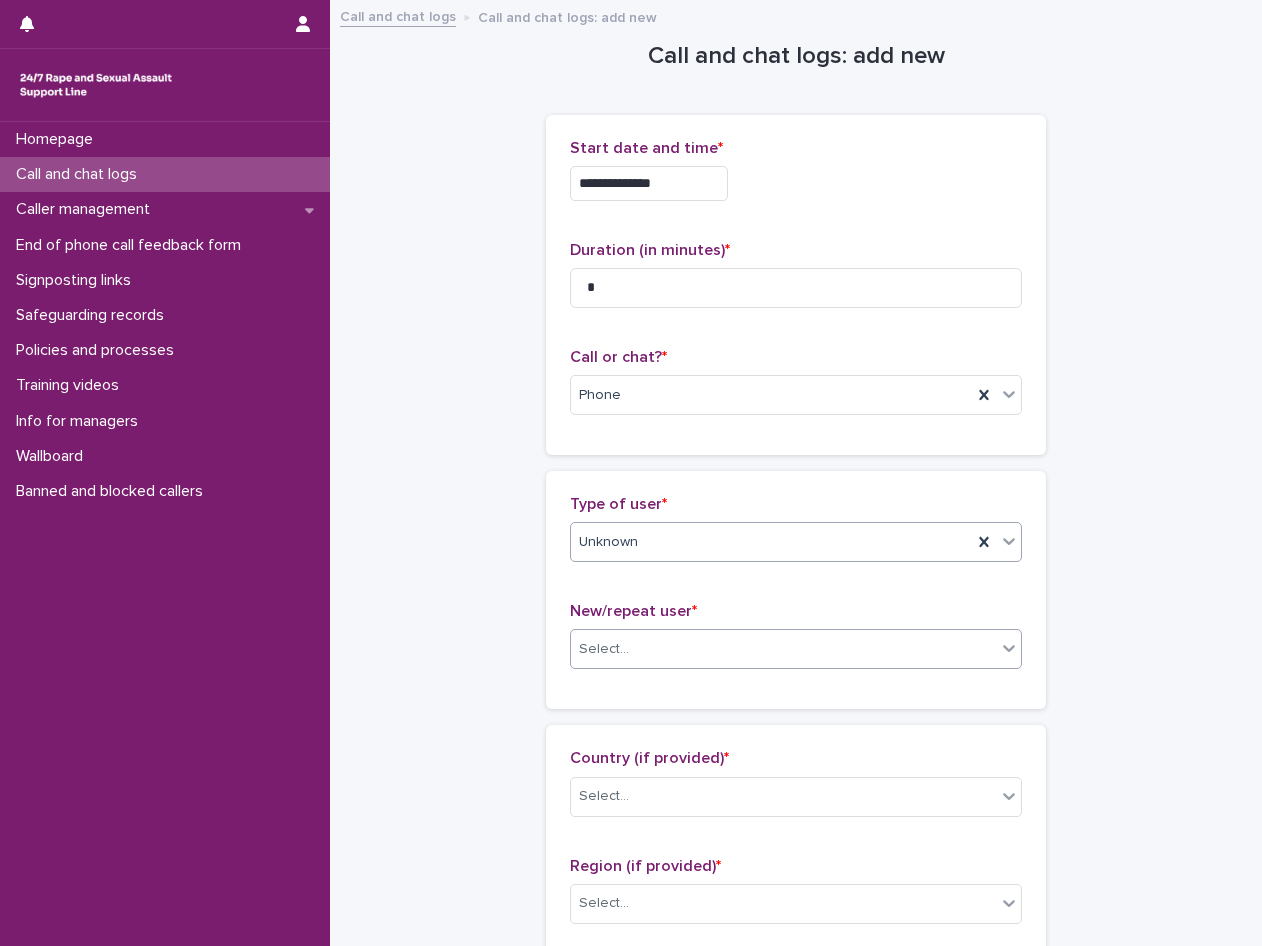 drag, startPoint x: 615, startPoint y: 656, endPoint x: 621, endPoint y: 665, distance: 10.816654 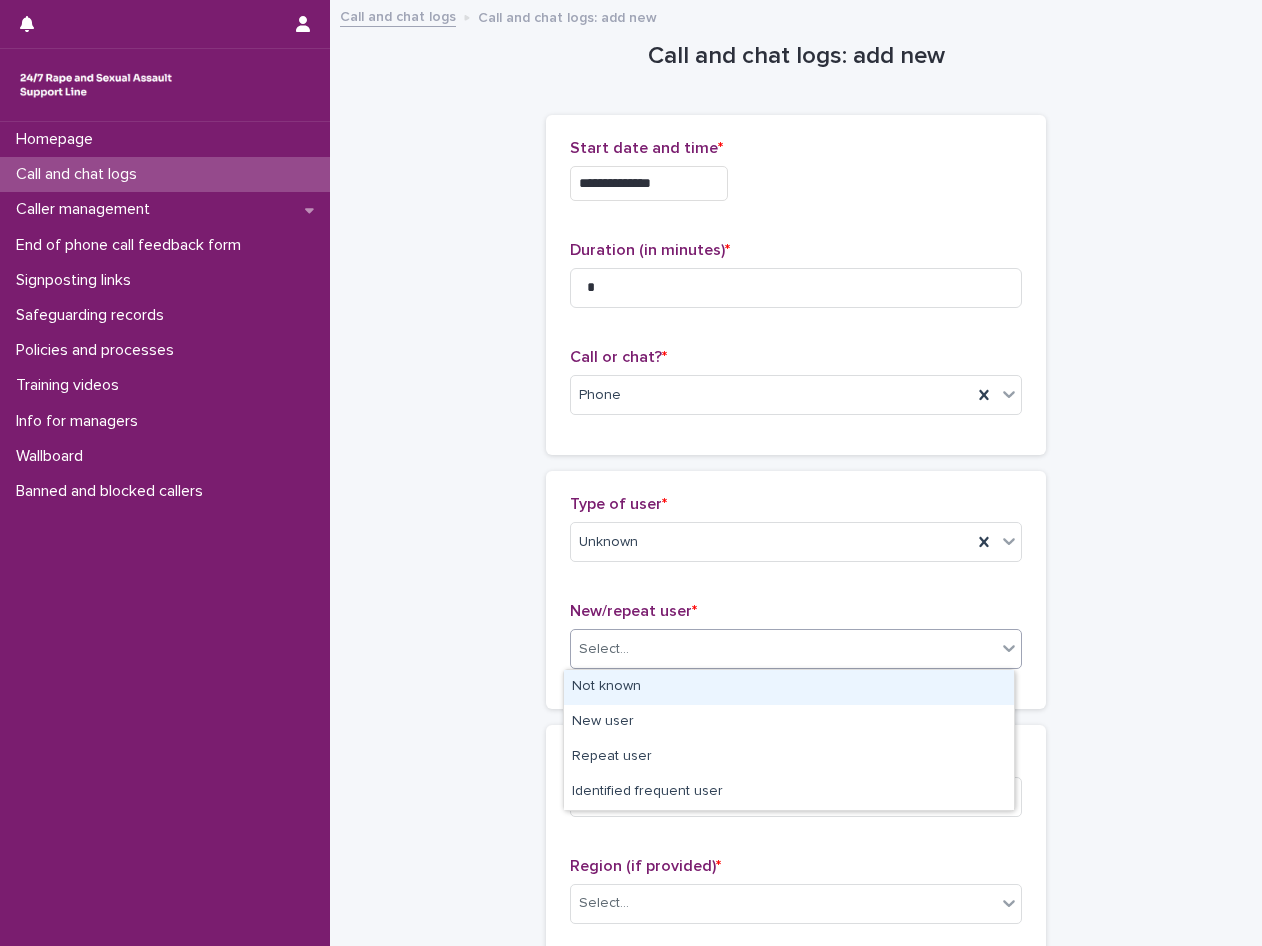 click on "Not known" at bounding box center [789, 687] 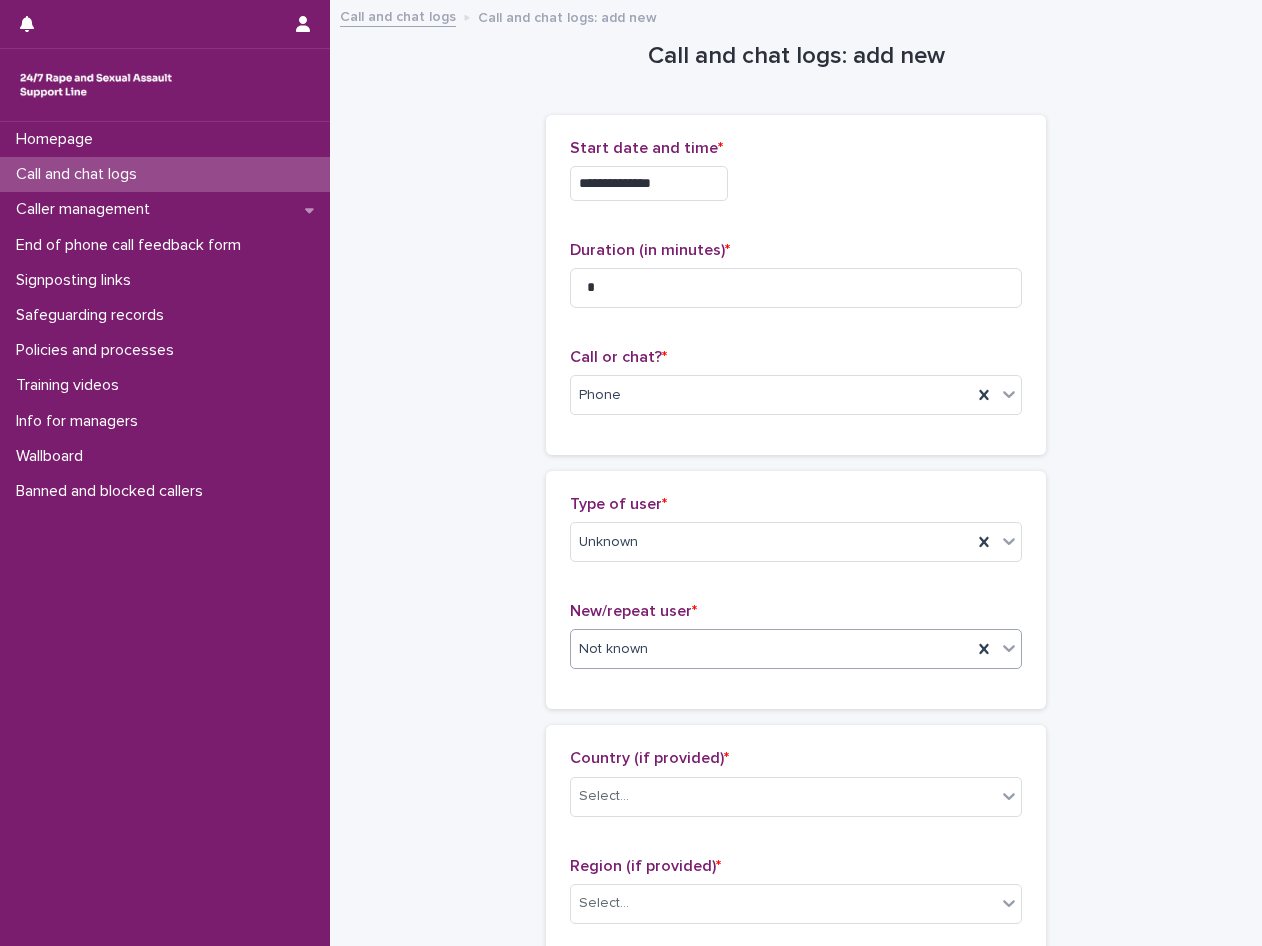 scroll, scrollTop: 200, scrollLeft: 0, axis: vertical 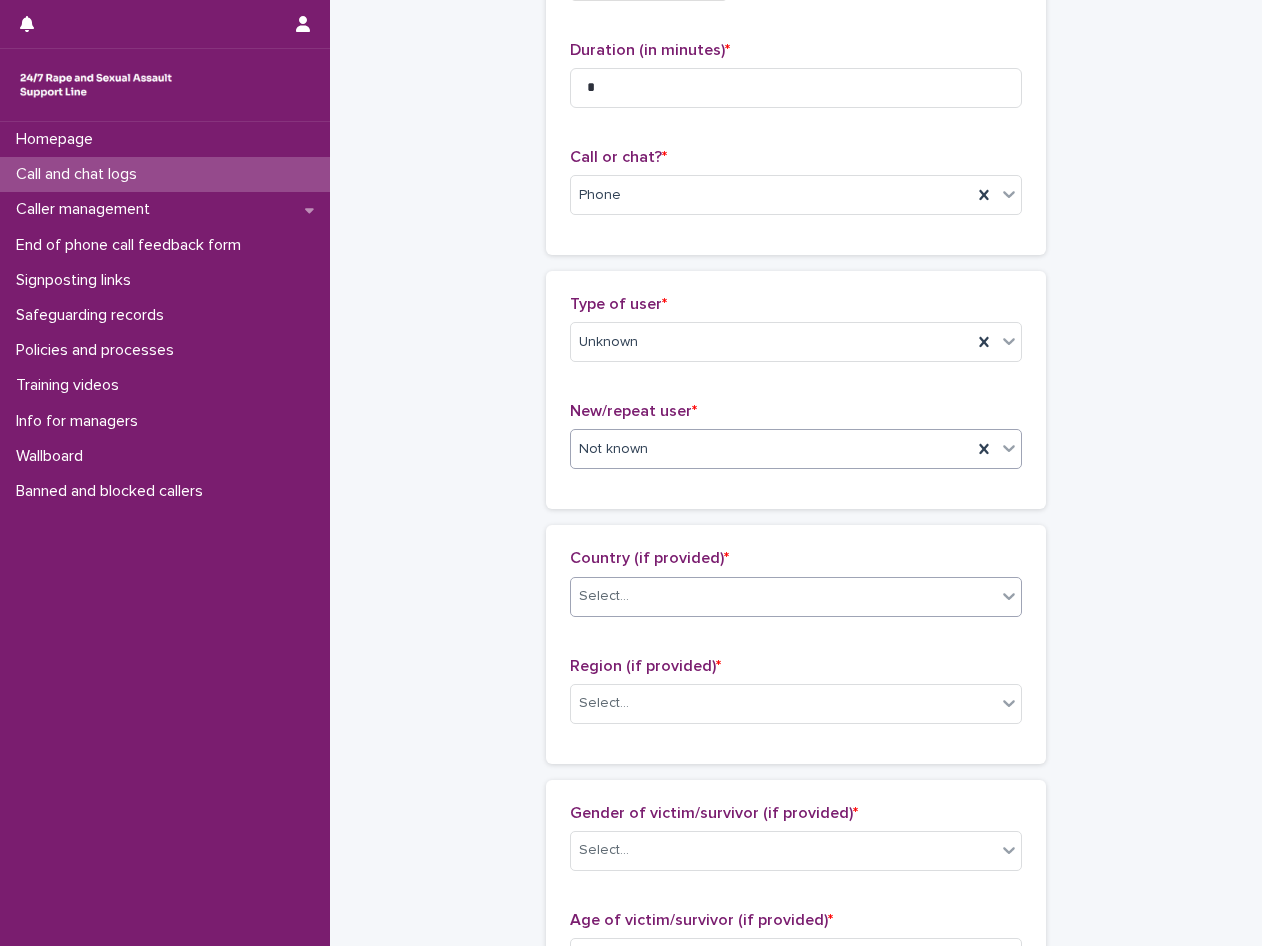 click on "Select..." at bounding box center [783, 596] 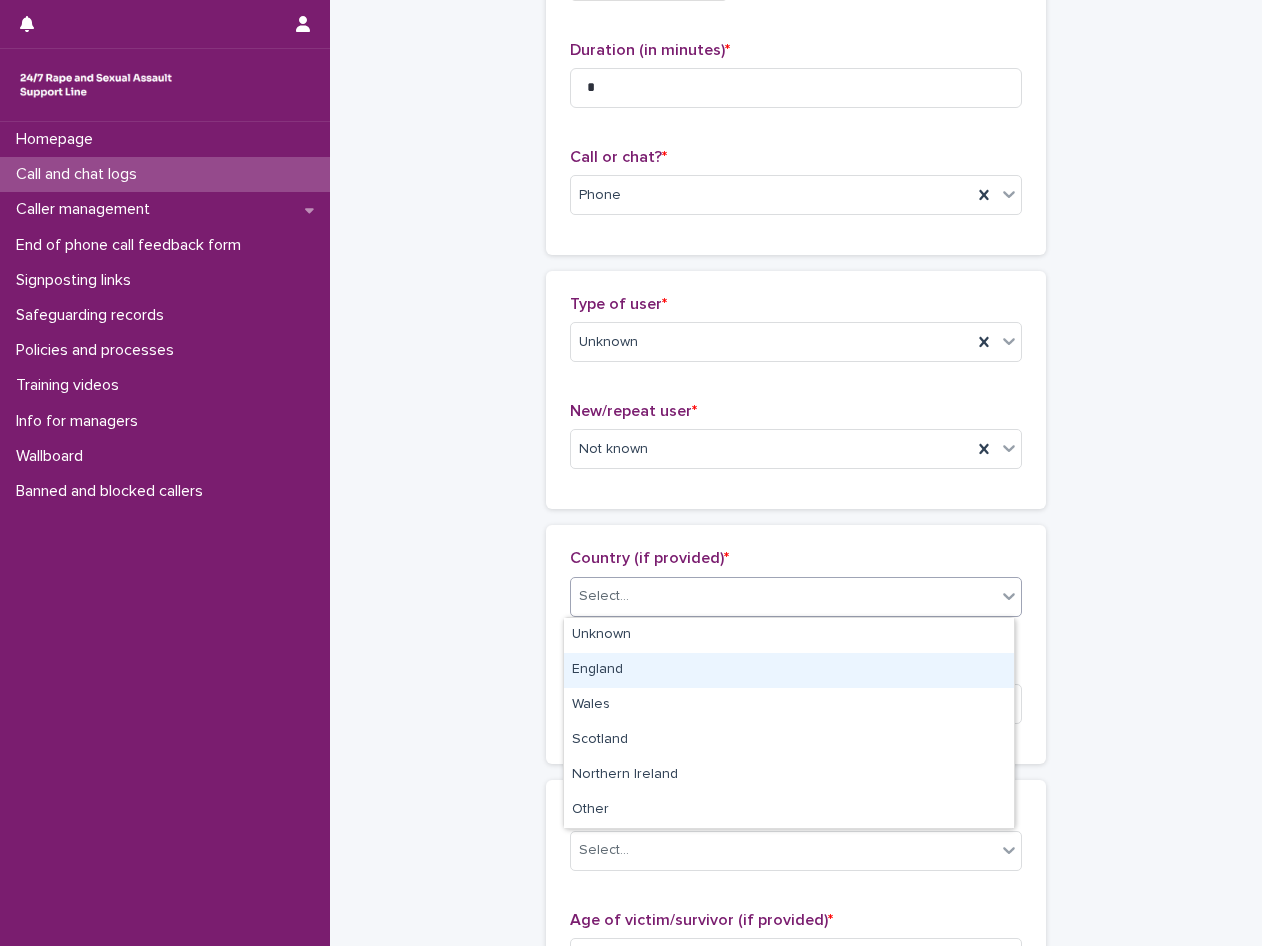 click on "England" at bounding box center [789, 670] 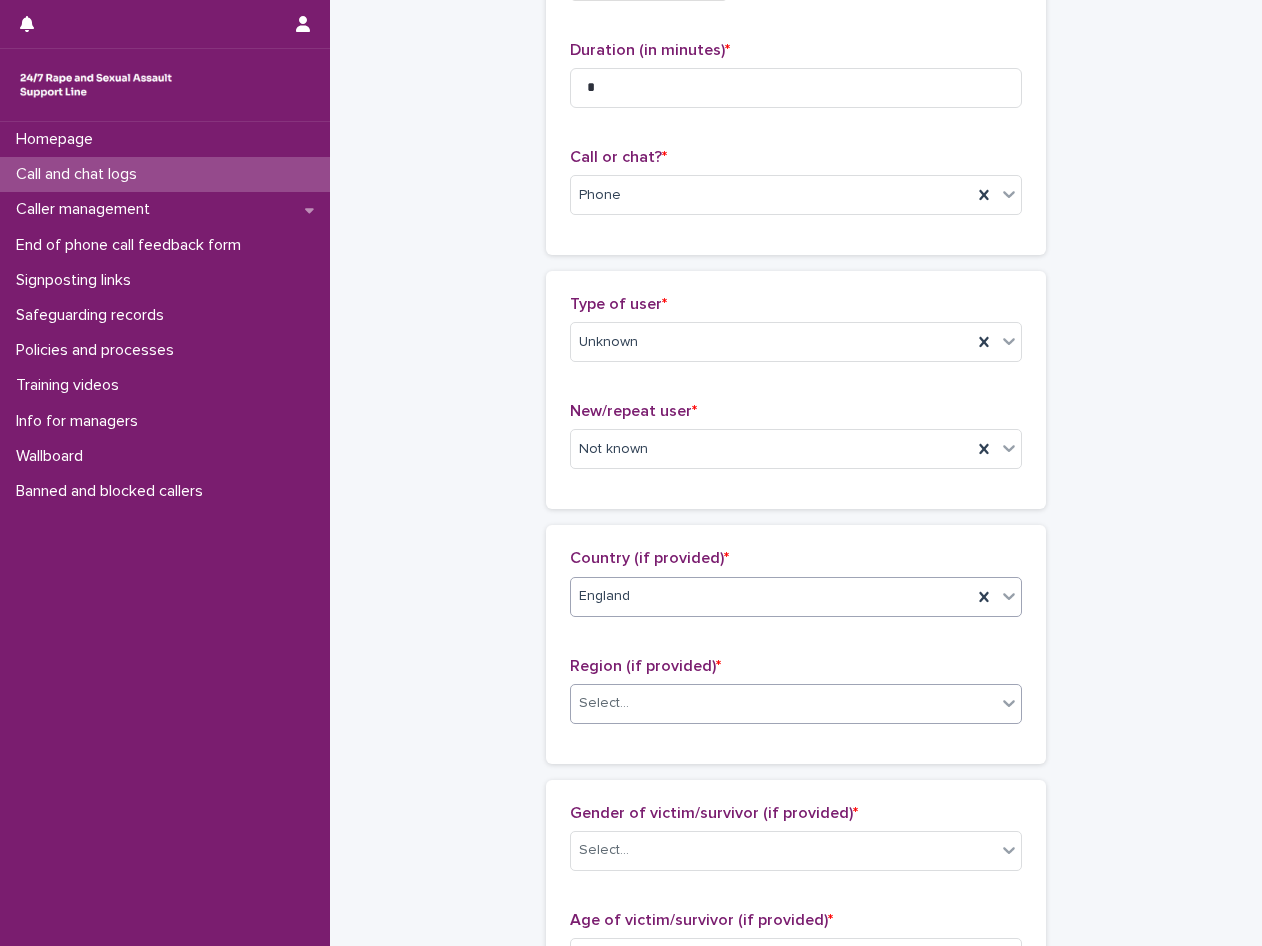 click on "Select..." at bounding box center (604, 703) 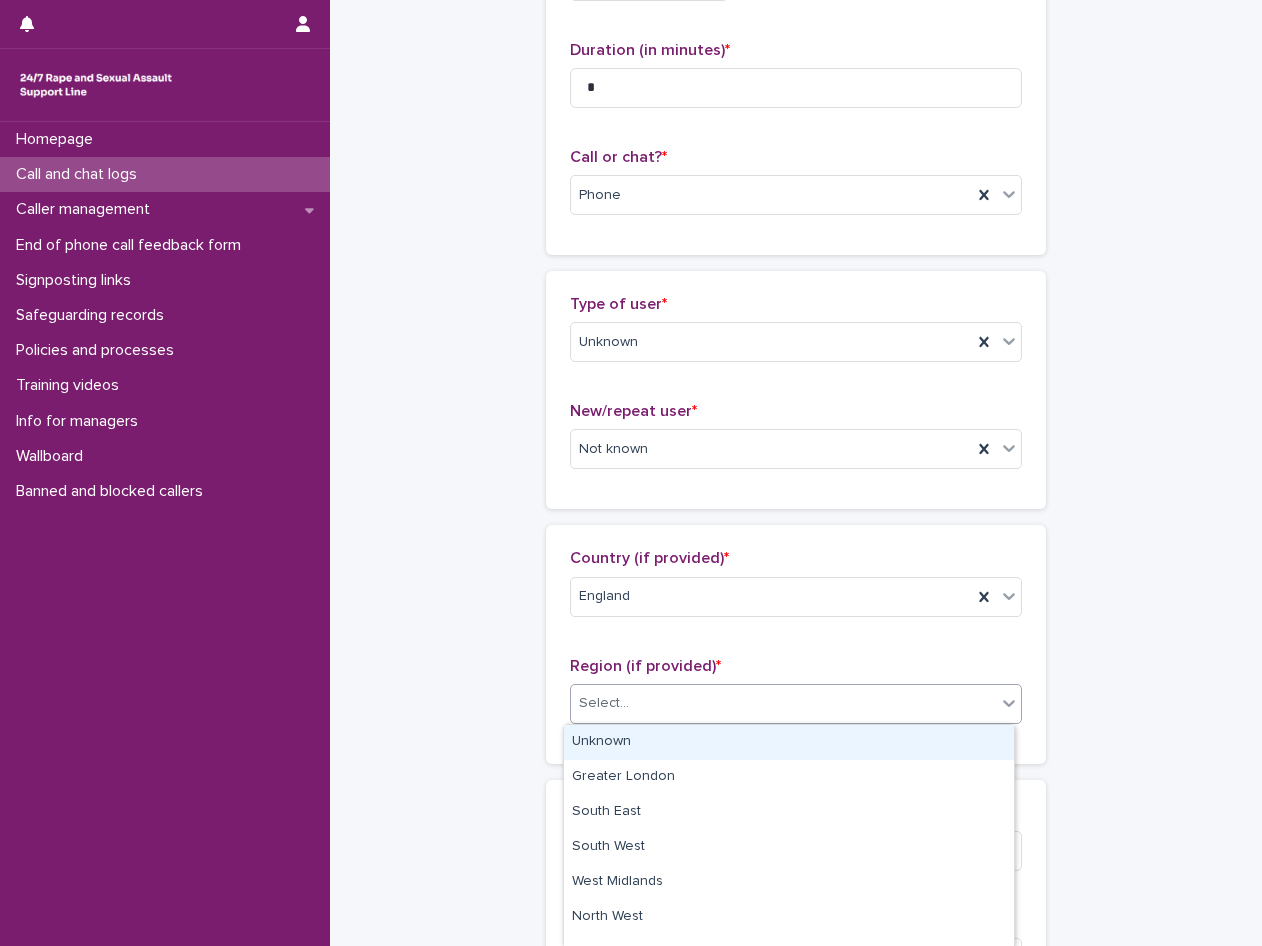 click on "Unknown" at bounding box center (789, 742) 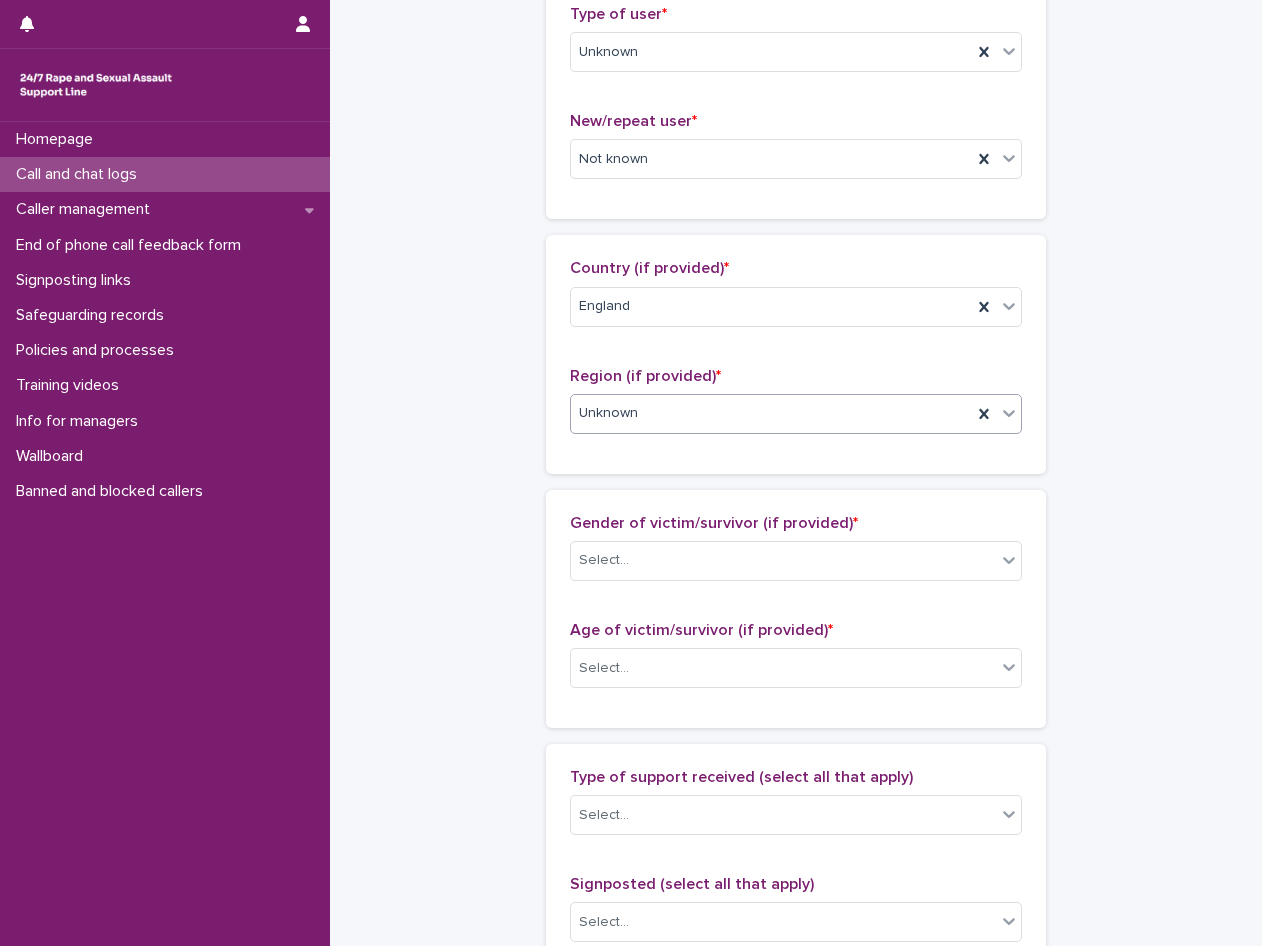 scroll, scrollTop: 500, scrollLeft: 0, axis: vertical 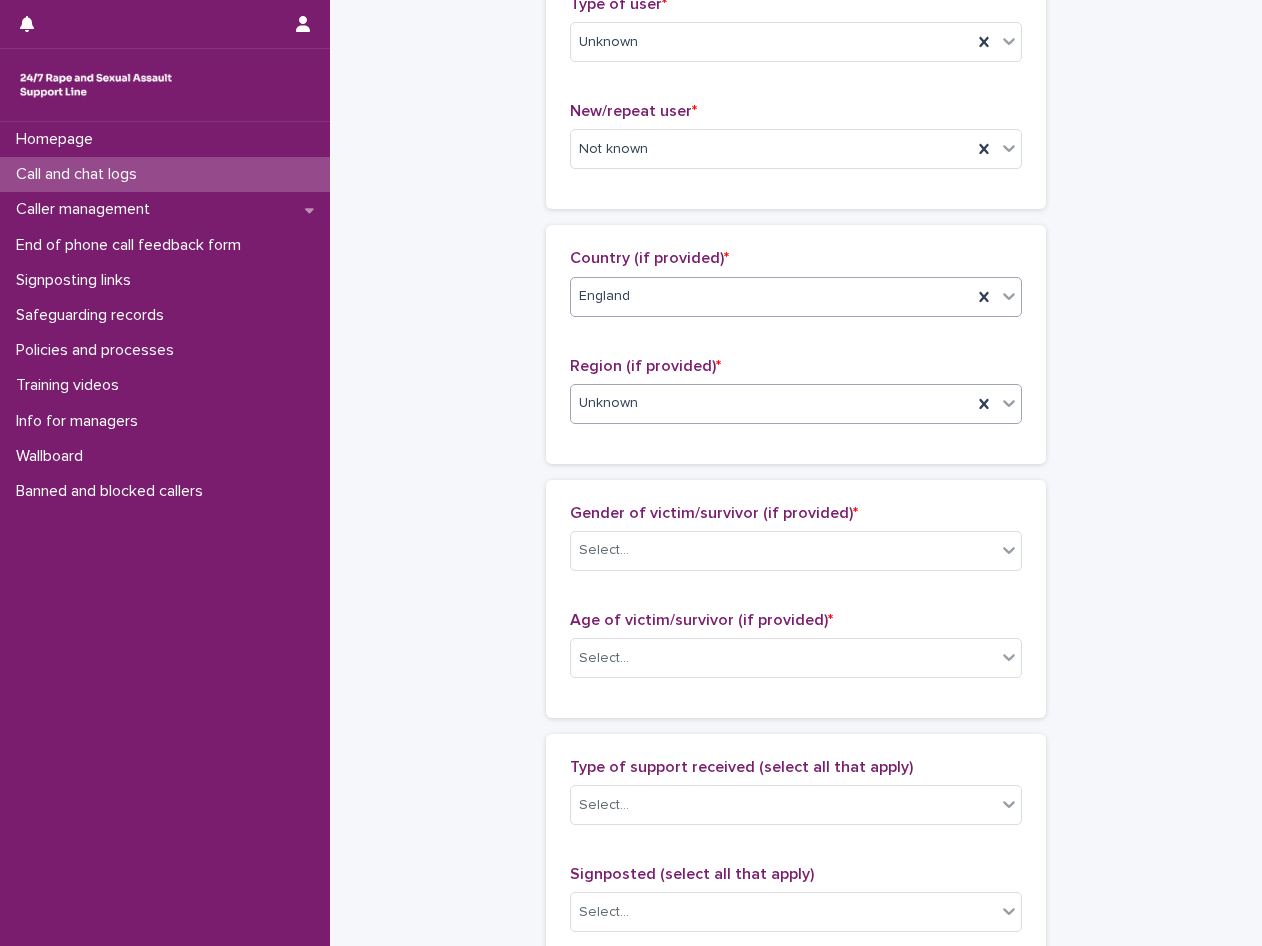 click on "England" at bounding box center [771, 296] 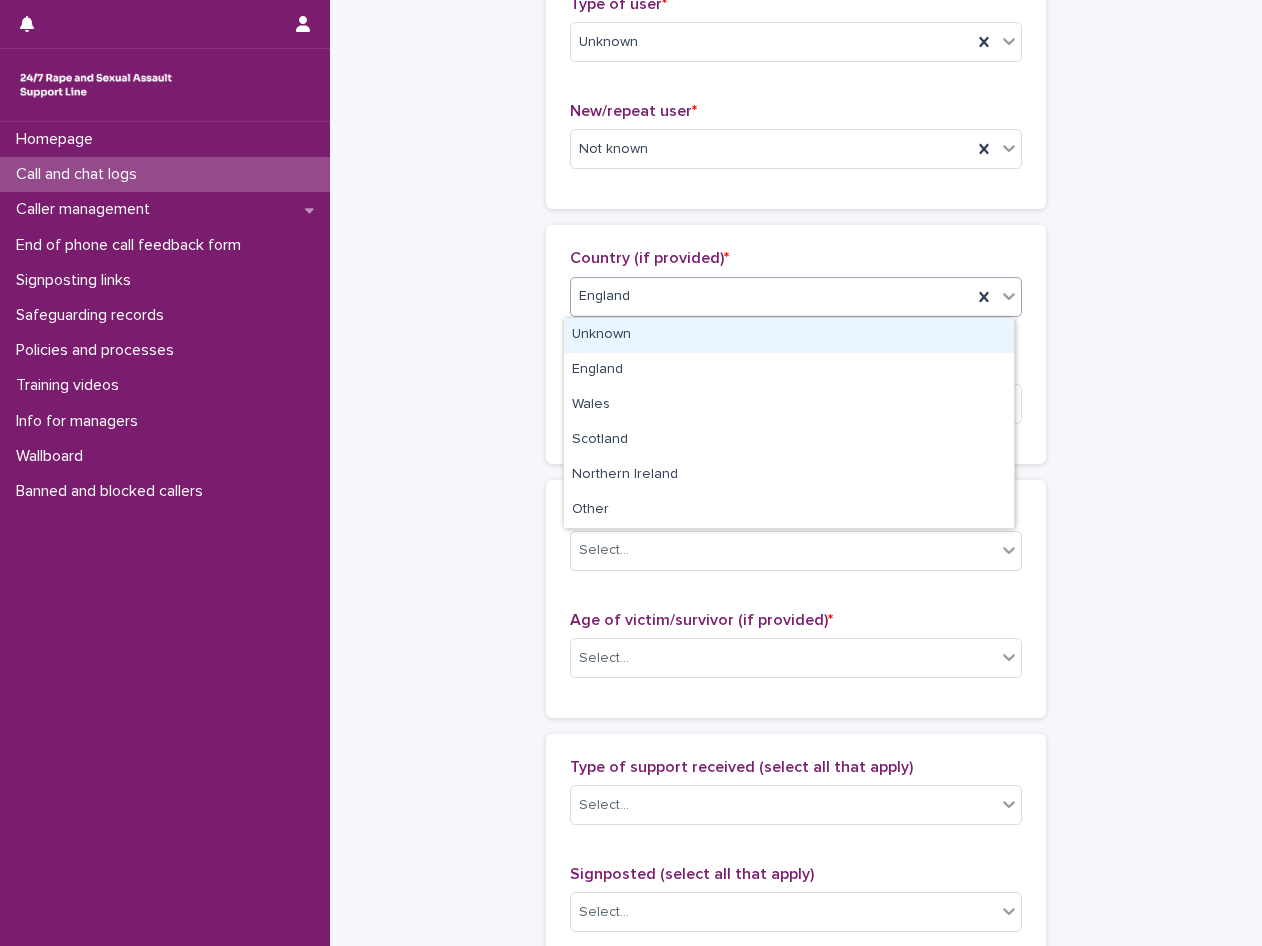 click on "Unknown" at bounding box center [789, 335] 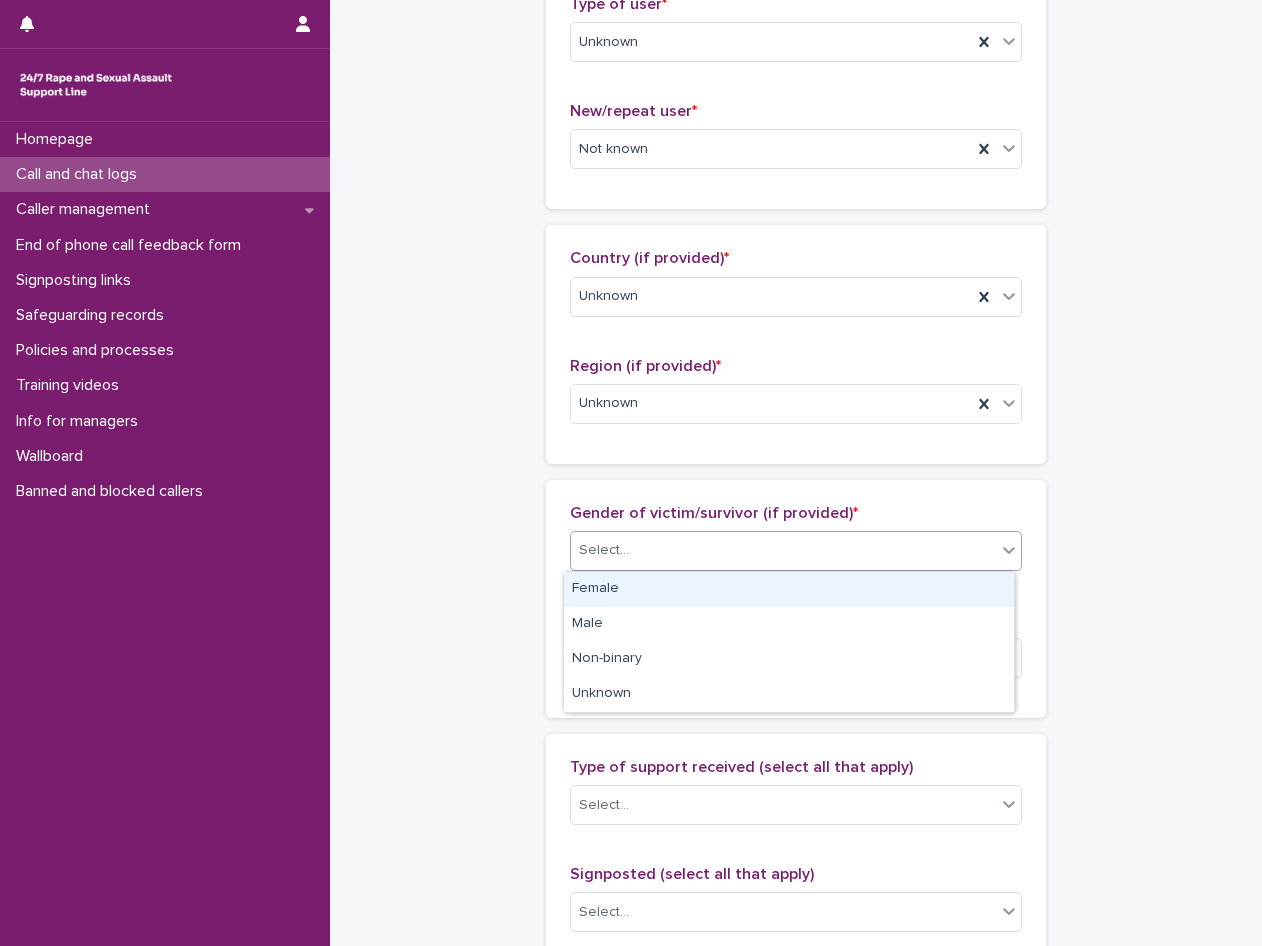 click on "Select..." at bounding box center [783, 550] 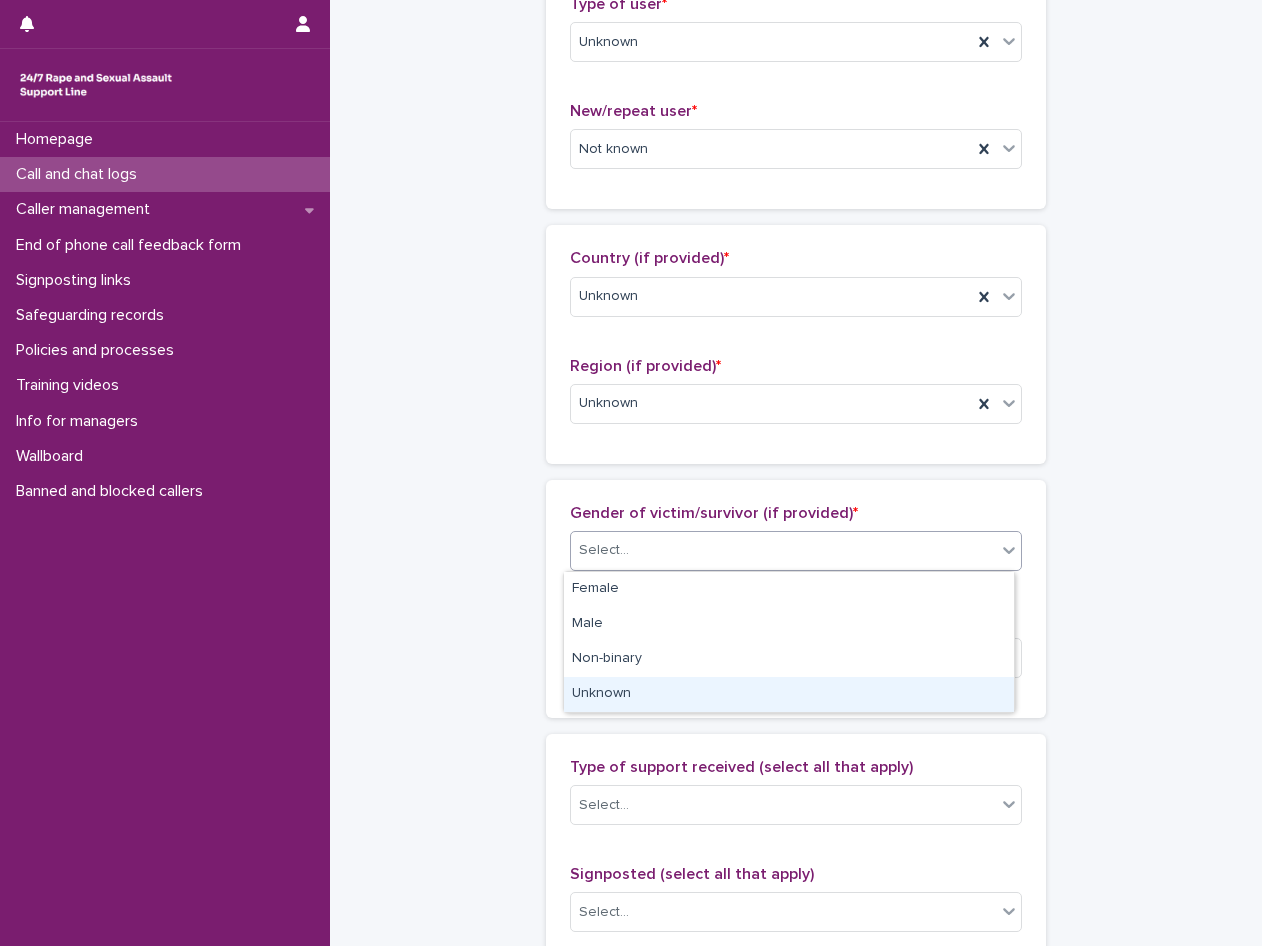 click on "Unknown" at bounding box center (789, 694) 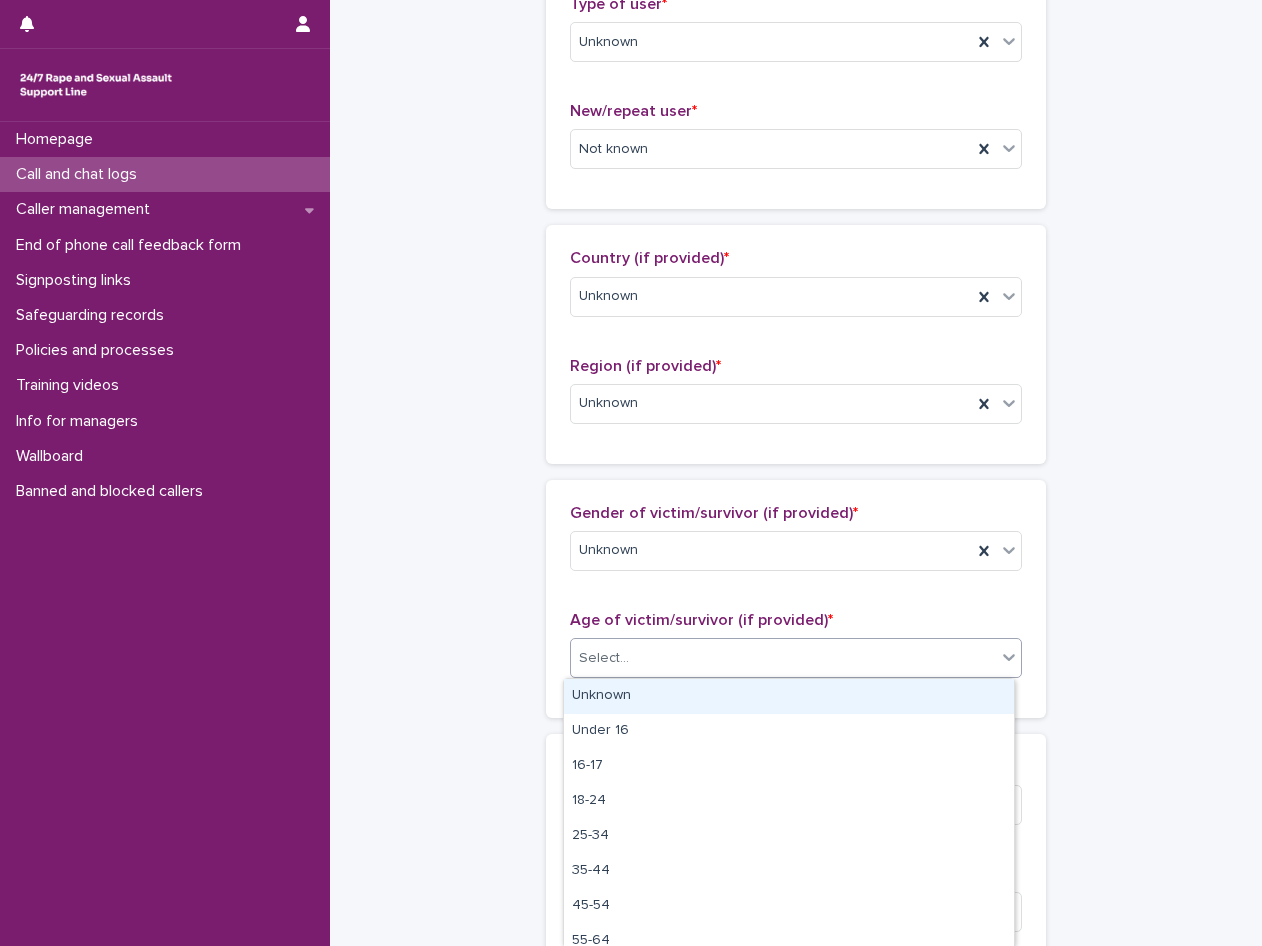 click on "Select..." at bounding box center (783, 658) 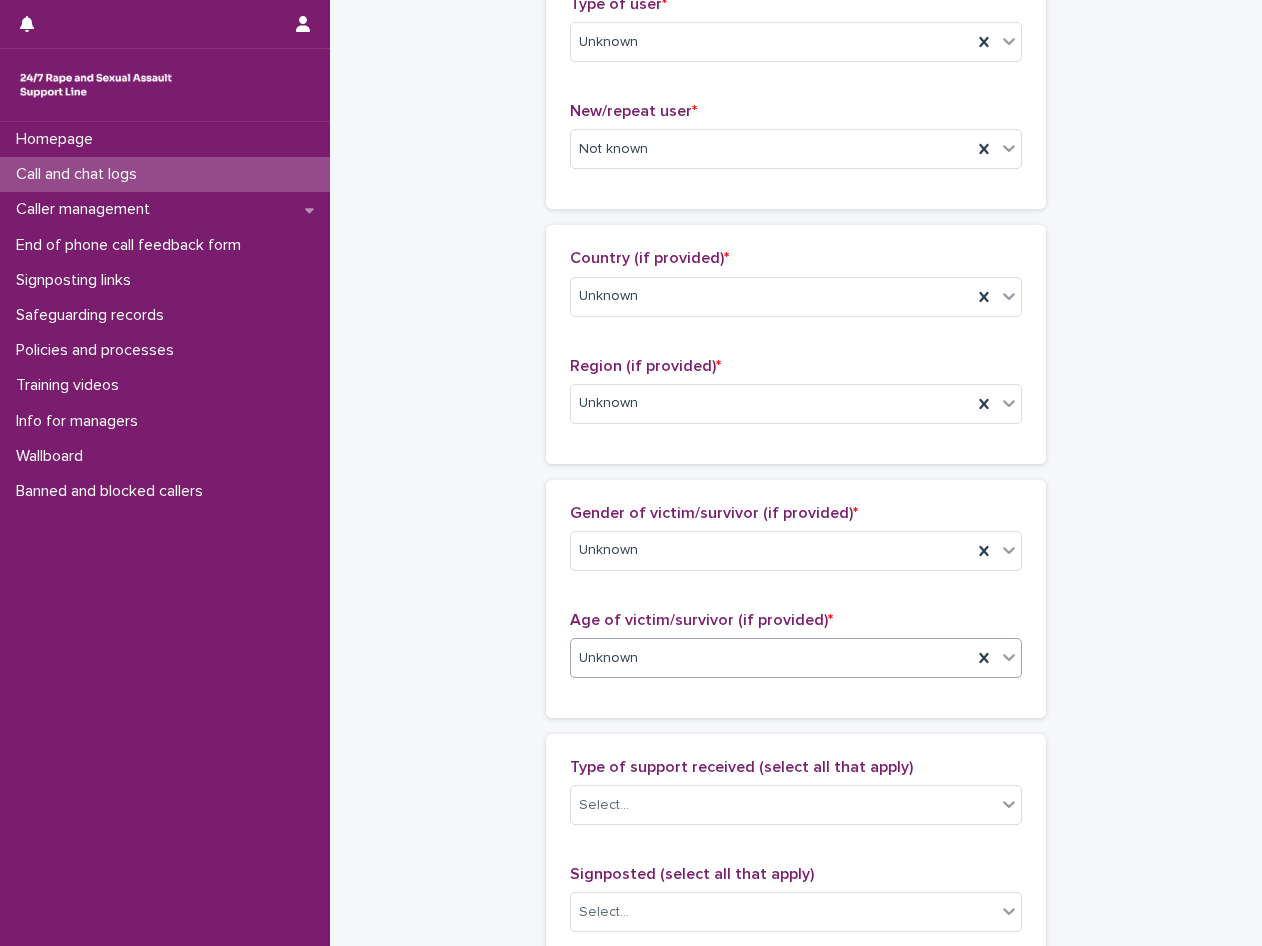 scroll, scrollTop: 800, scrollLeft: 0, axis: vertical 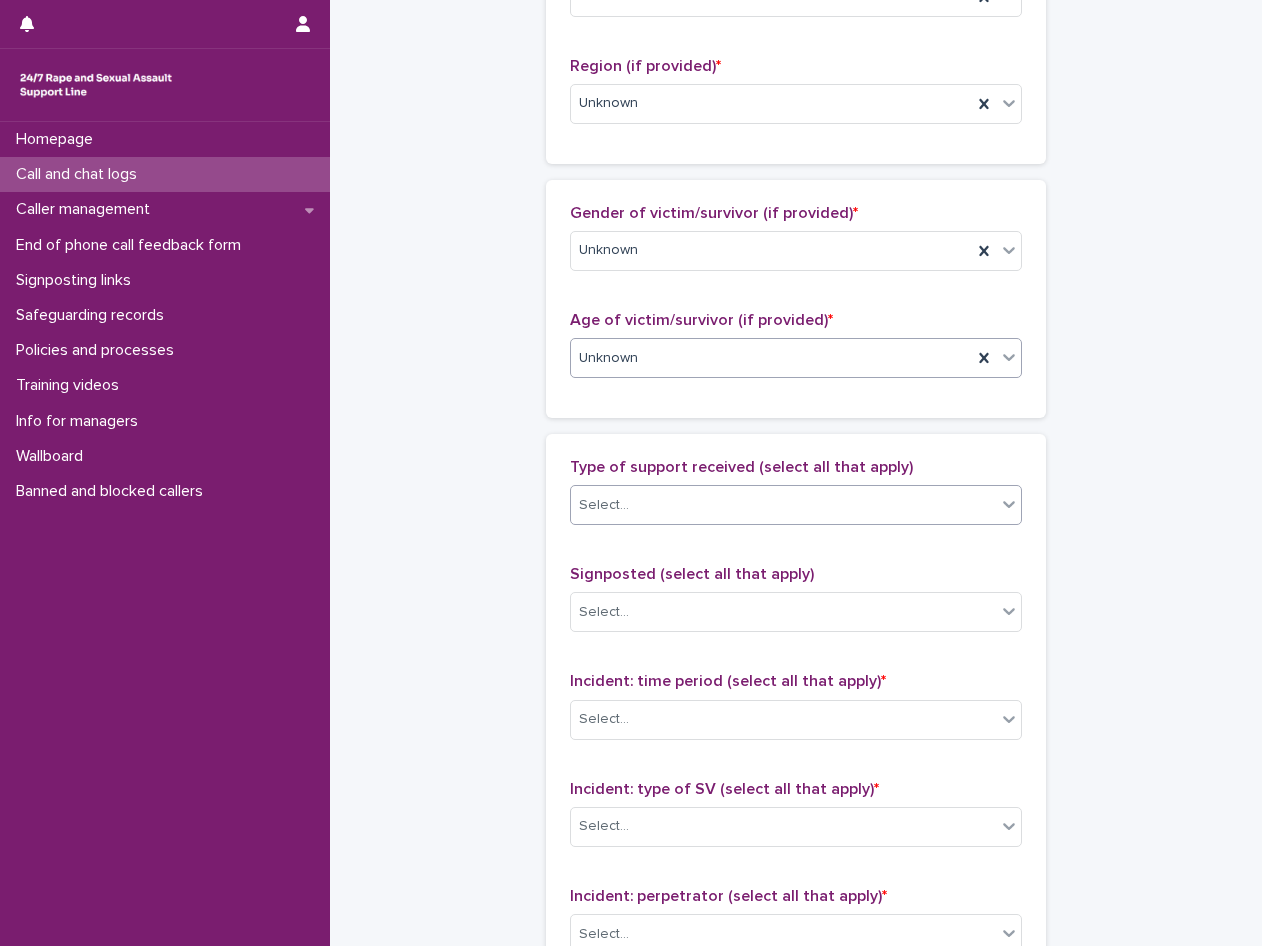 click on "Select..." at bounding box center [783, 505] 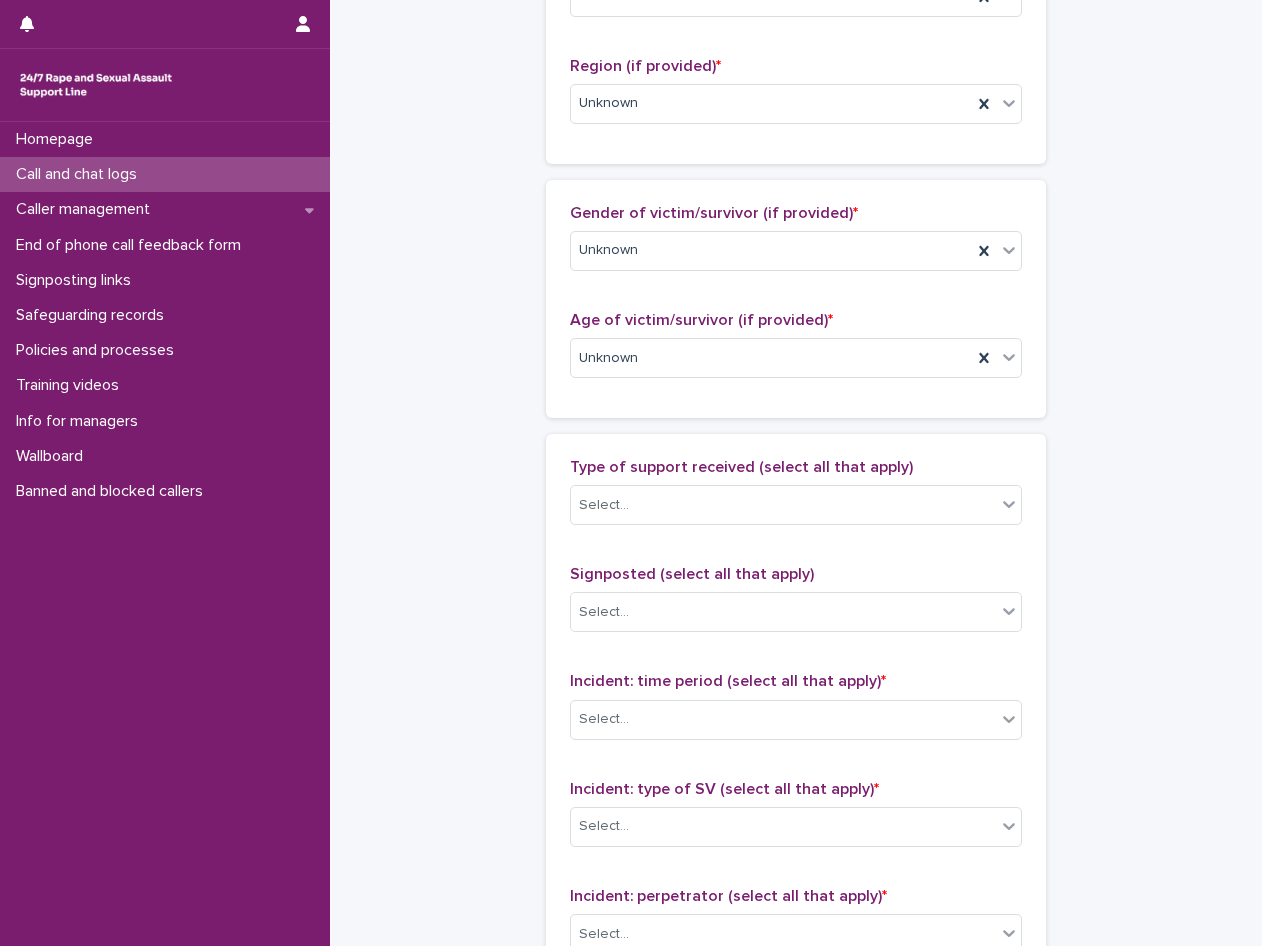 click on "**********" at bounding box center (796, 284) 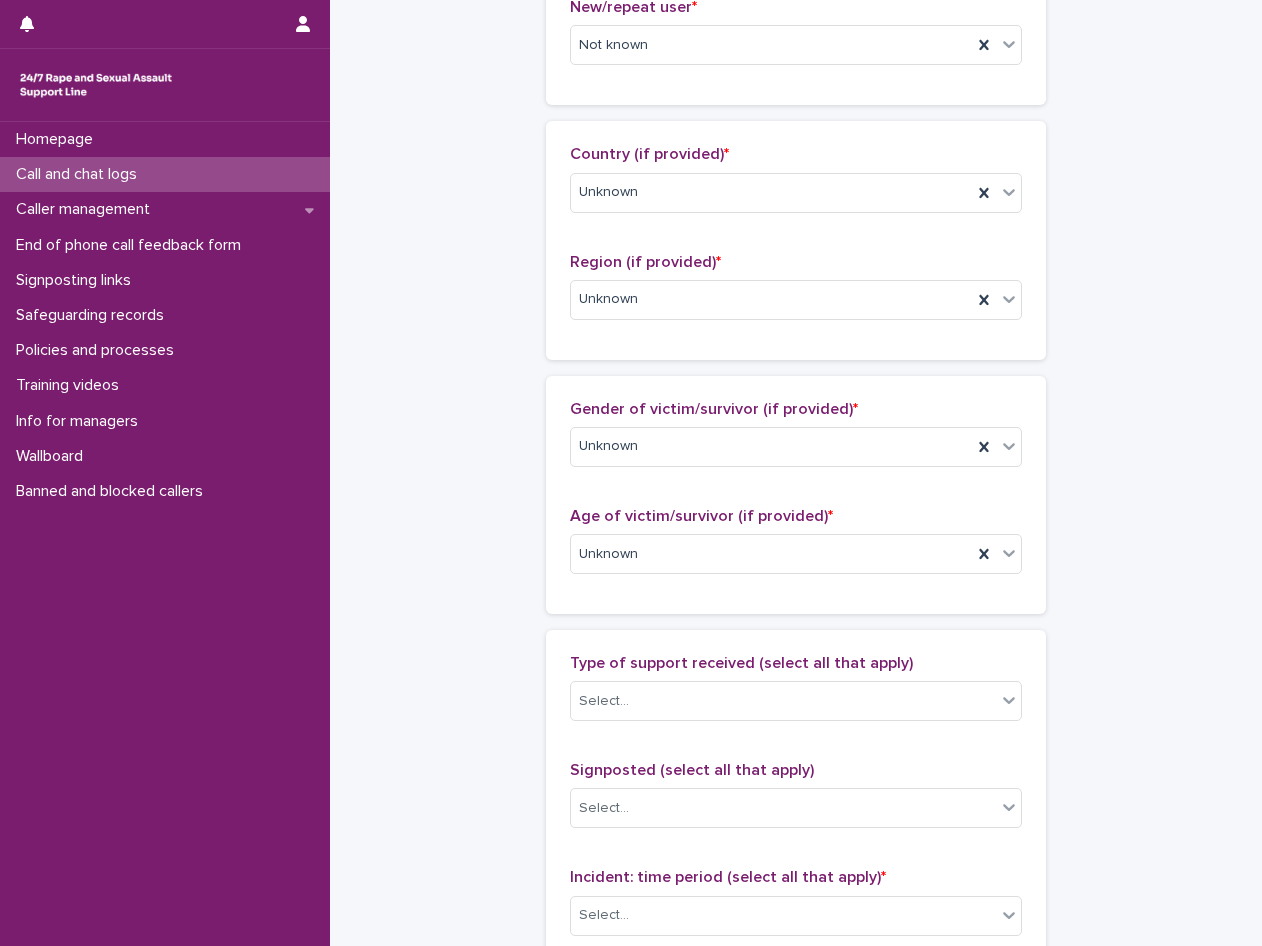 scroll, scrollTop: 300, scrollLeft: 0, axis: vertical 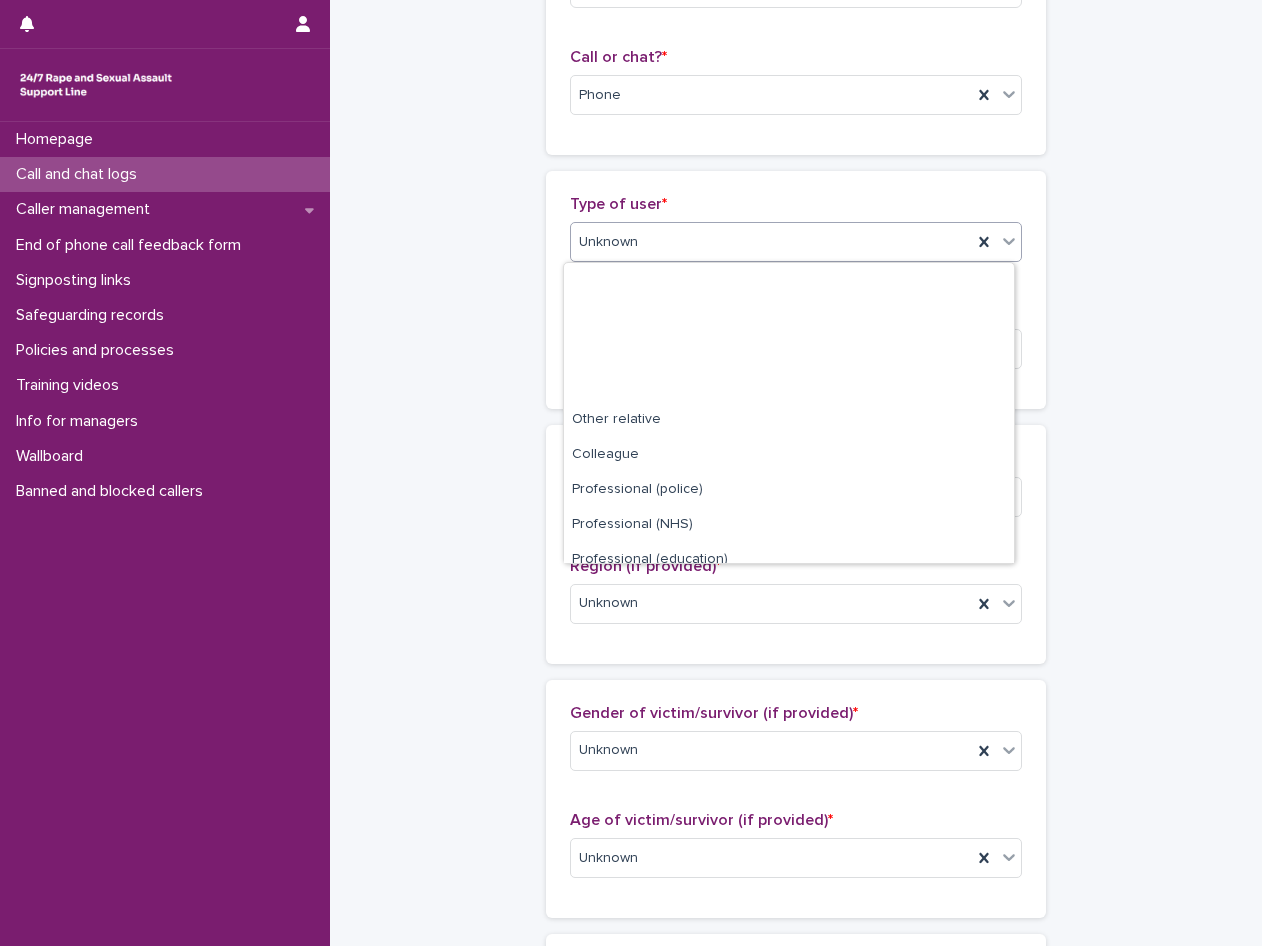 click on "Unknown" at bounding box center [771, 242] 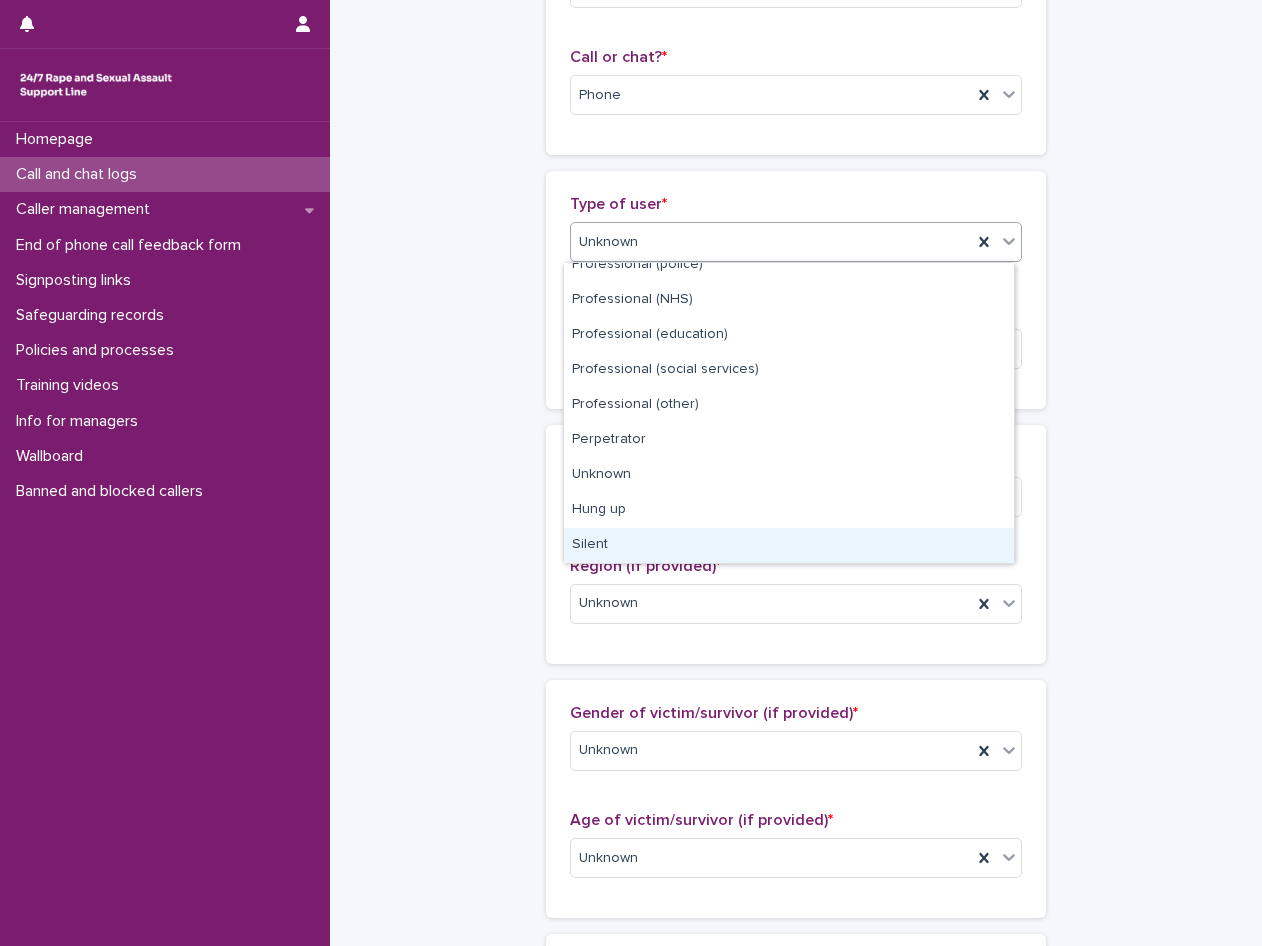 click on "Silent" at bounding box center [789, 545] 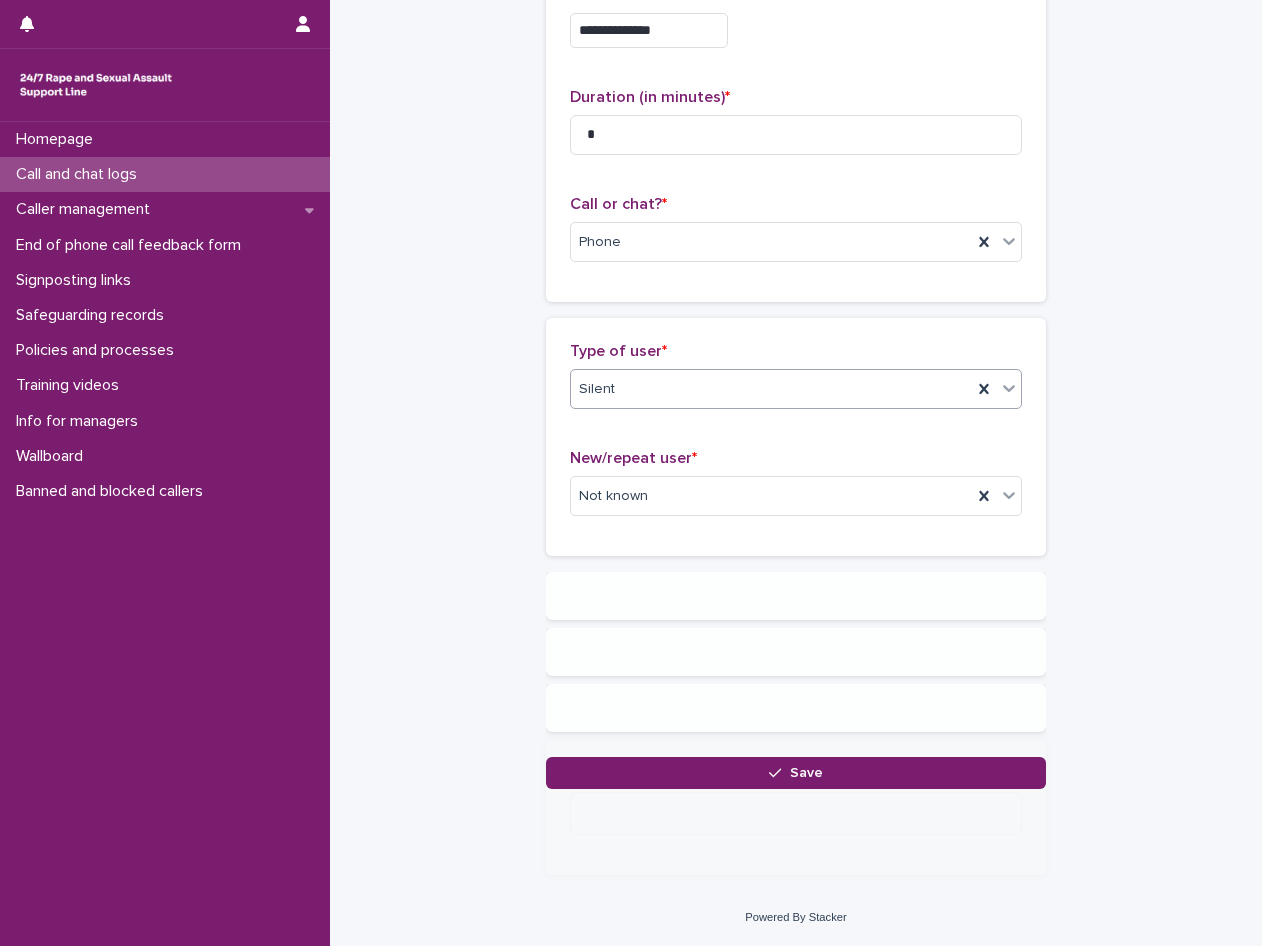 scroll, scrollTop: 0, scrollLeft: 0, axis: both 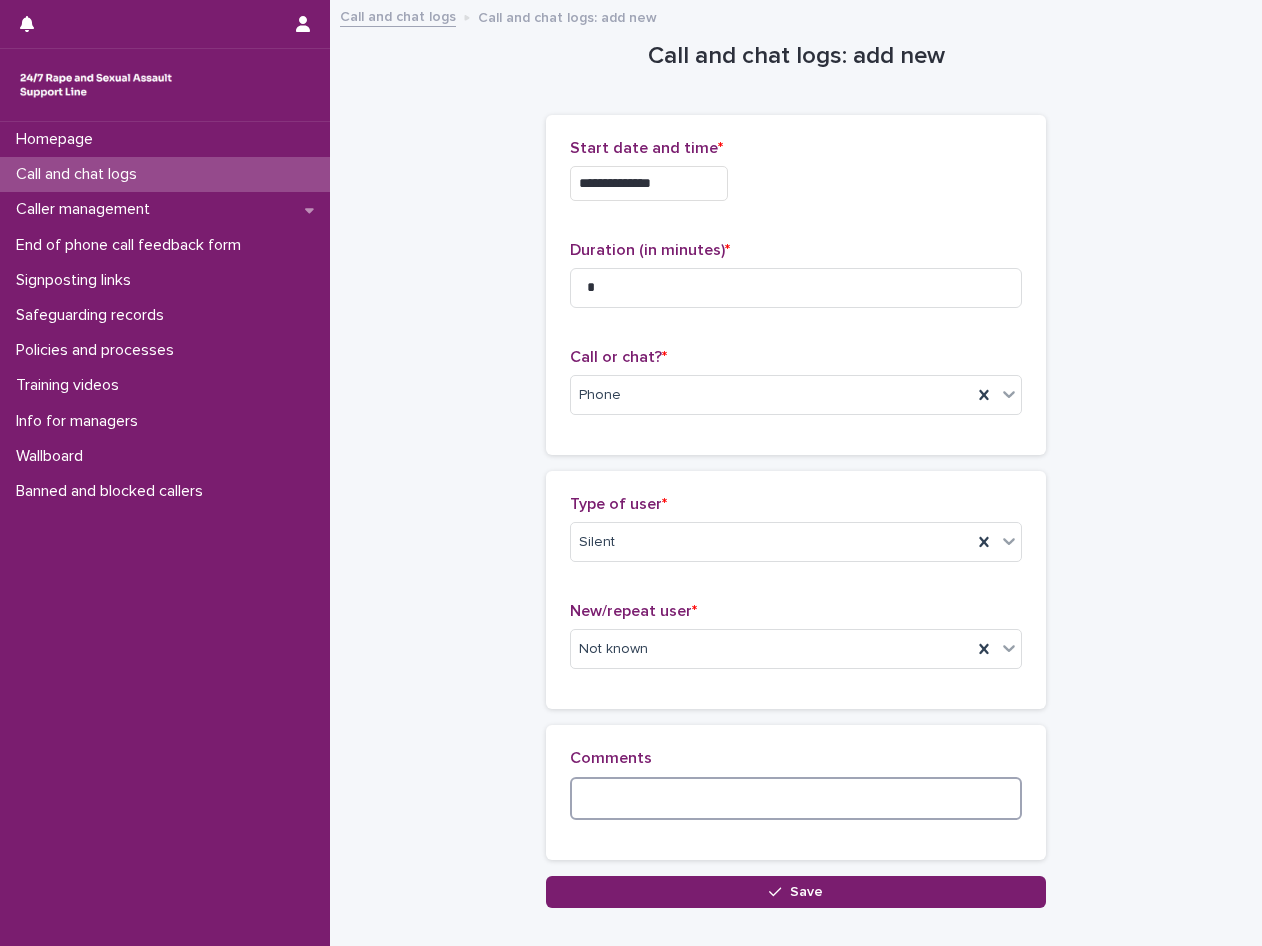 click at bounding box center (796, 798) 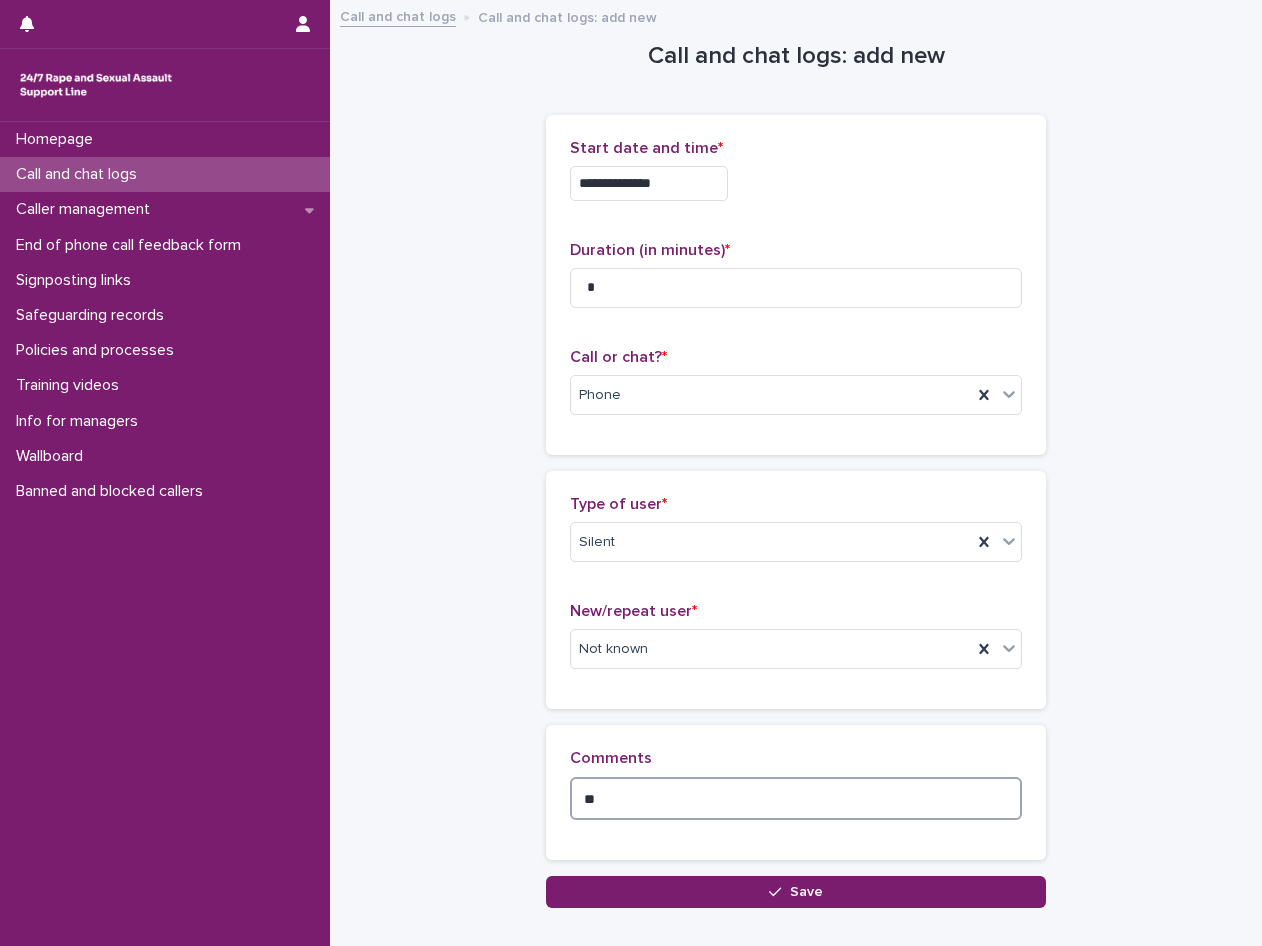 type on "*" 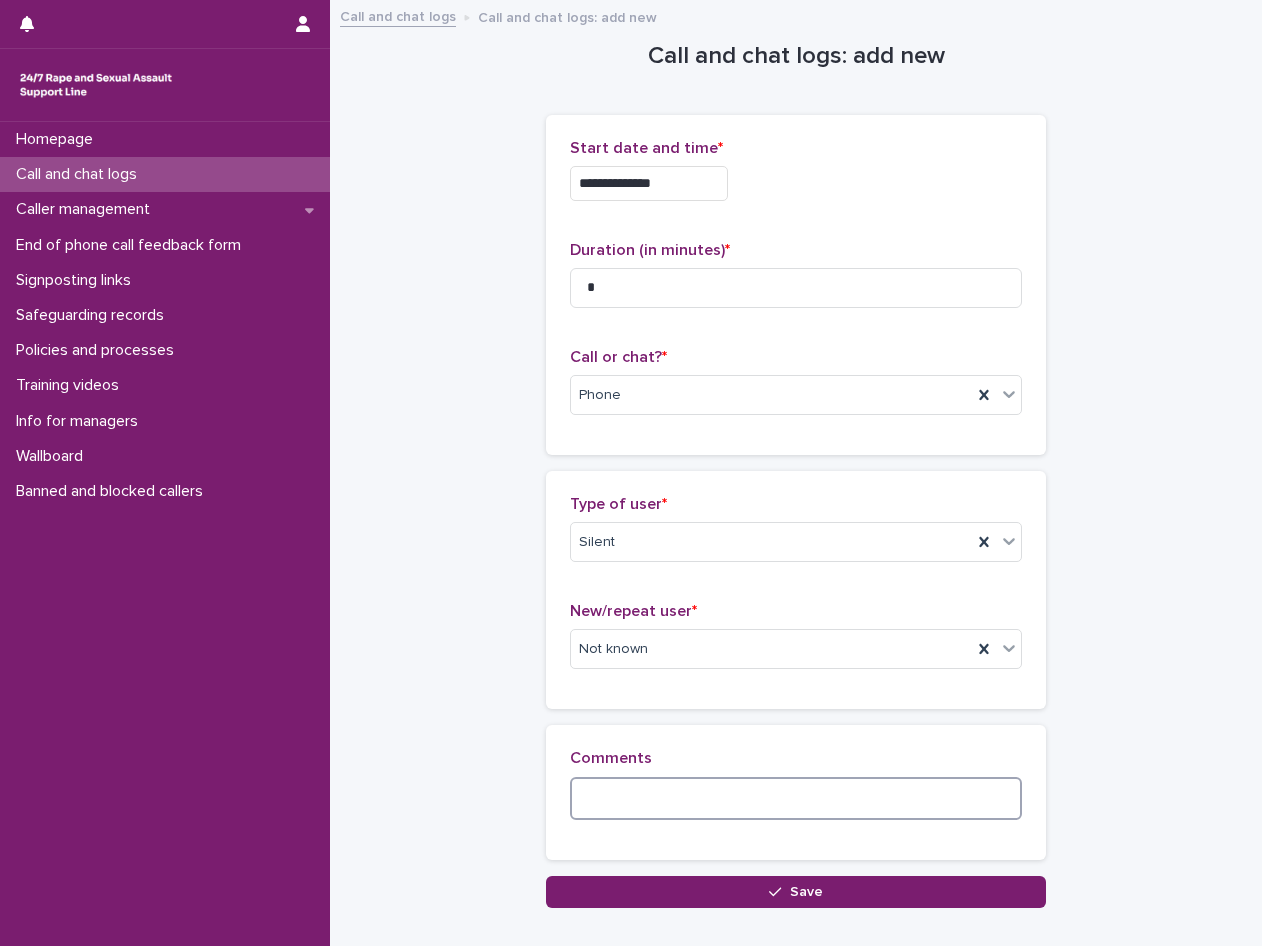 type on "*" 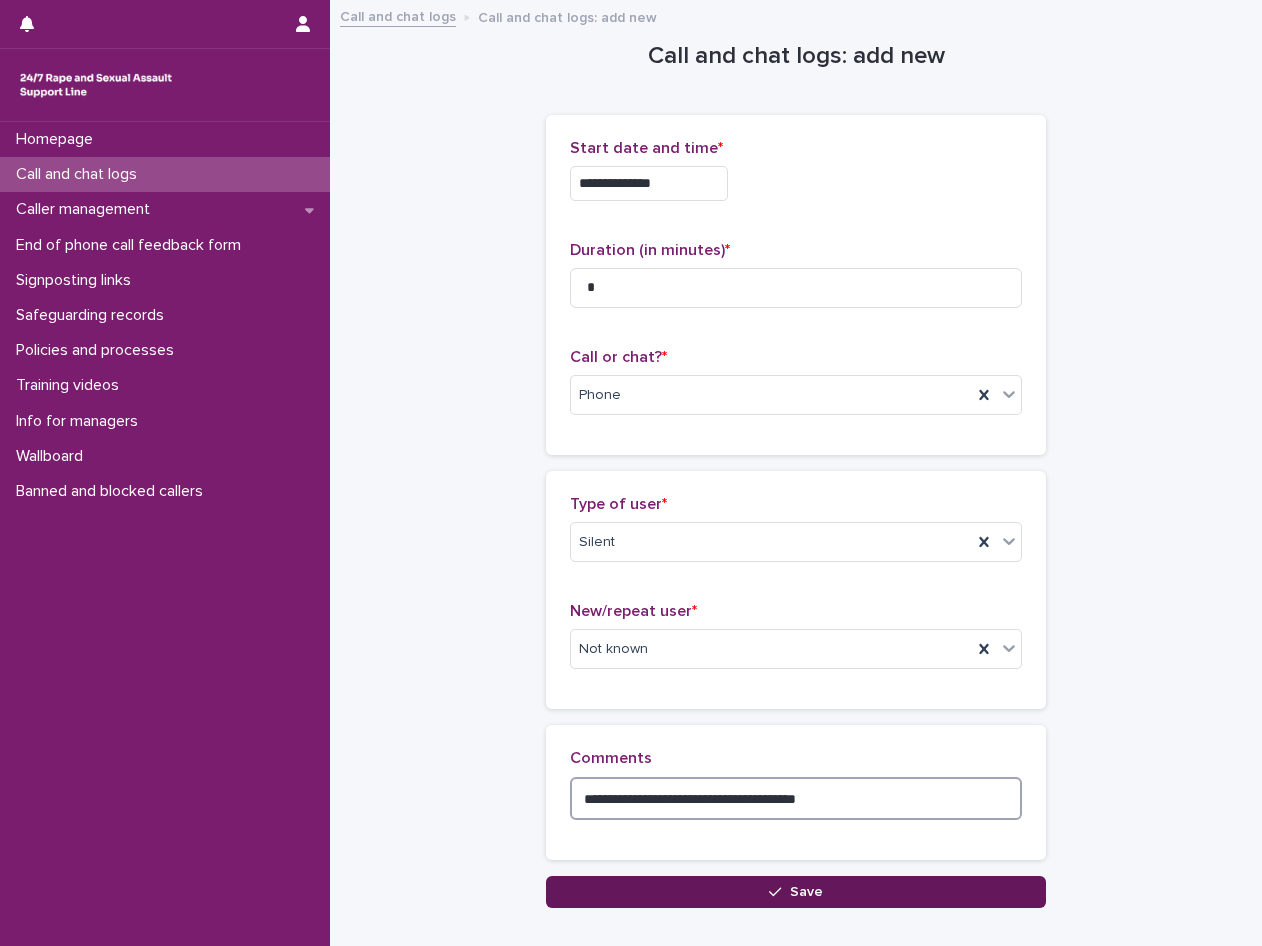 type on "**********" 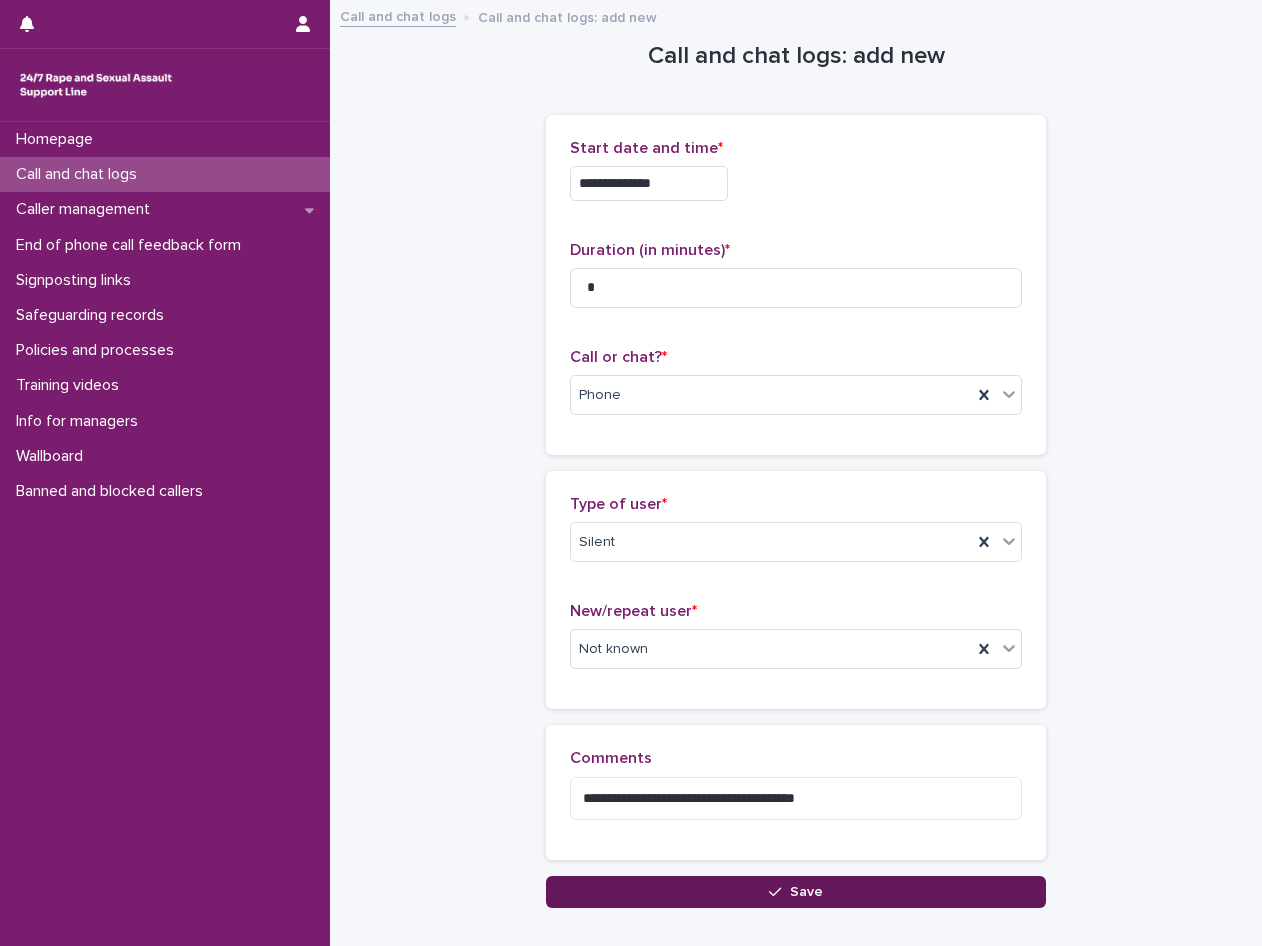 click on "Save" at bounding box center [806, 892] 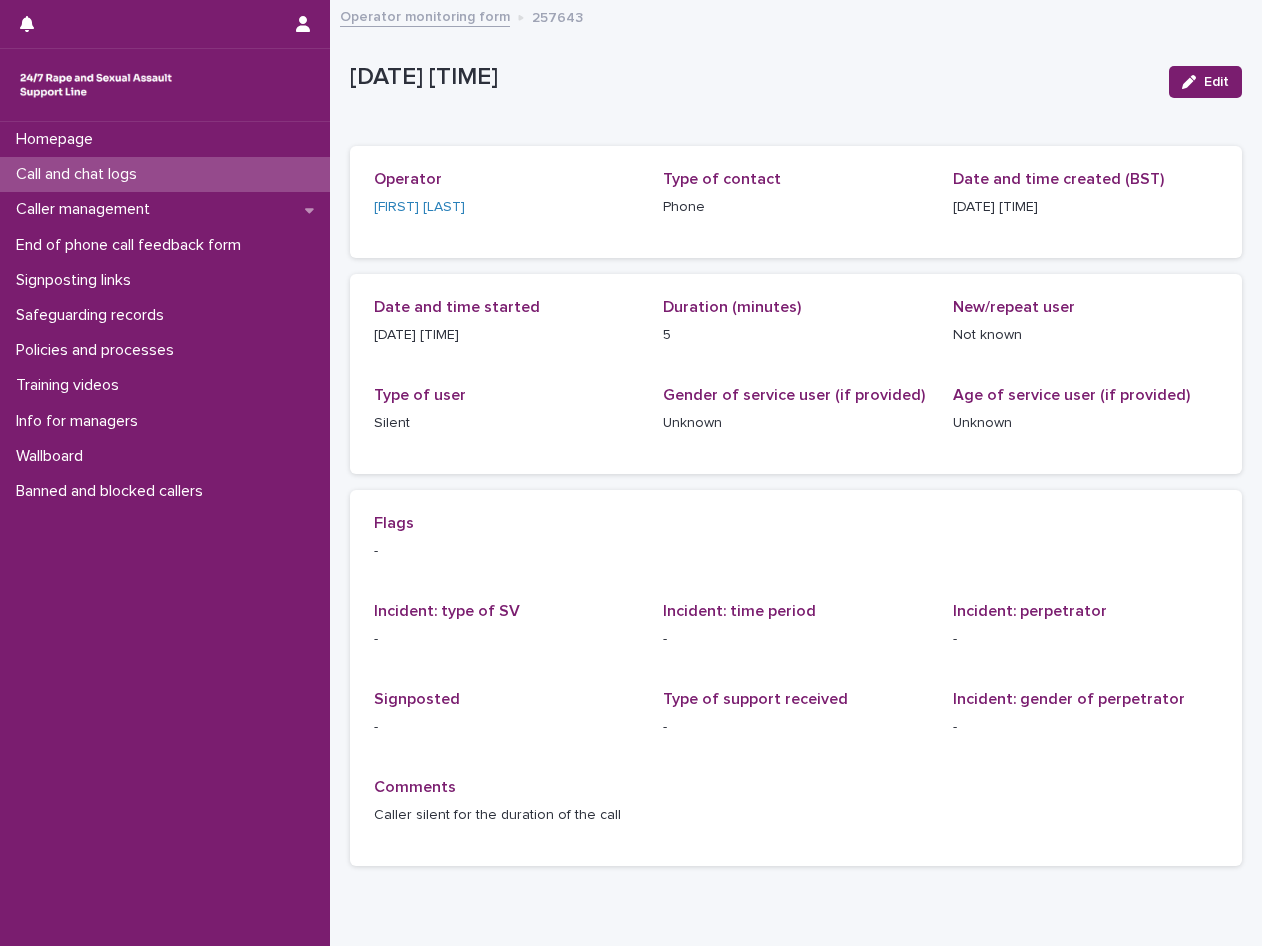 click on "Call and chat logs" at bounding box center [80, 174] 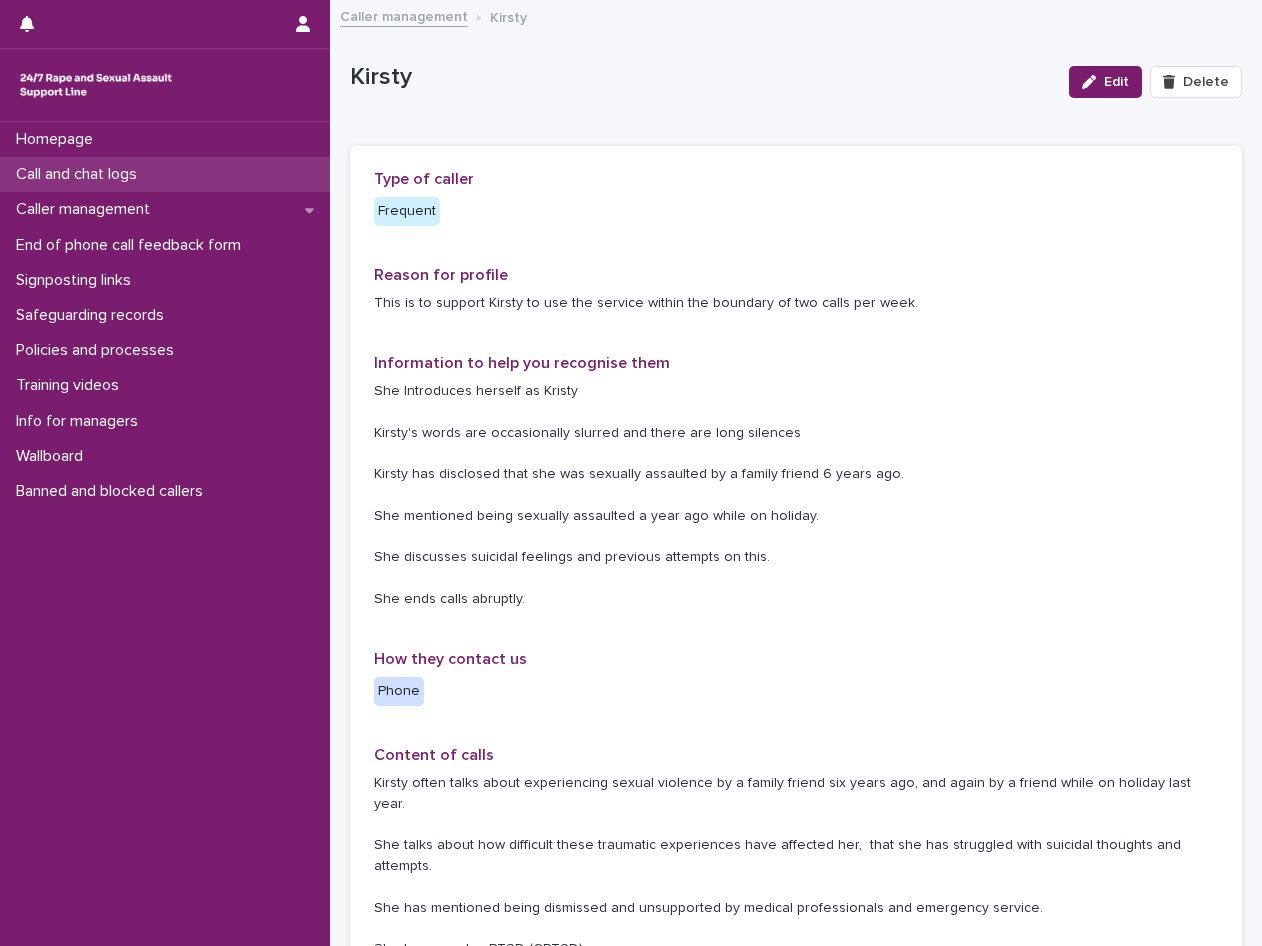 scroll, scrollTop: 0, scrollLeft: 0, axis: both 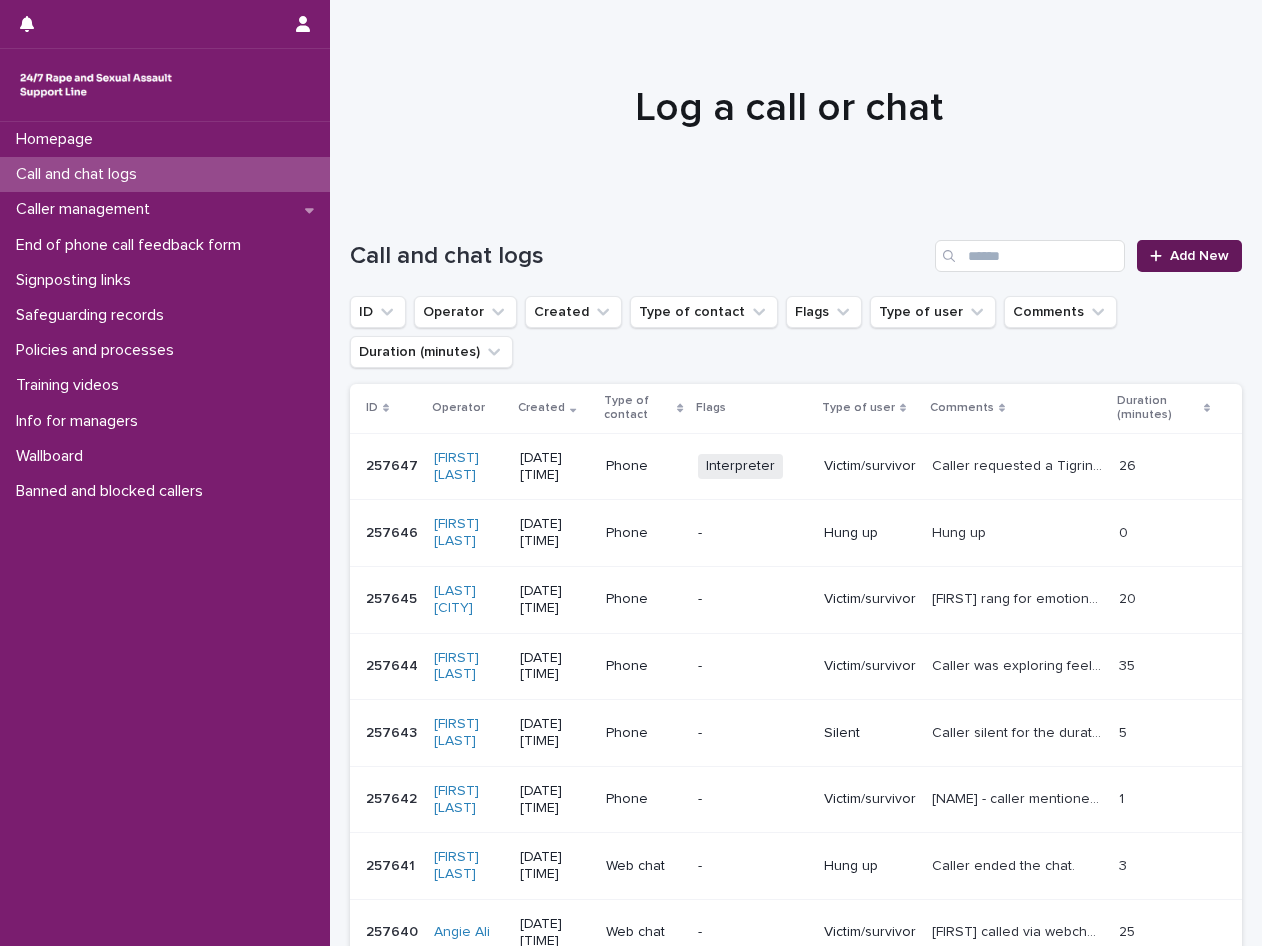 click on "Add New" at bounding box center [1199, 256] 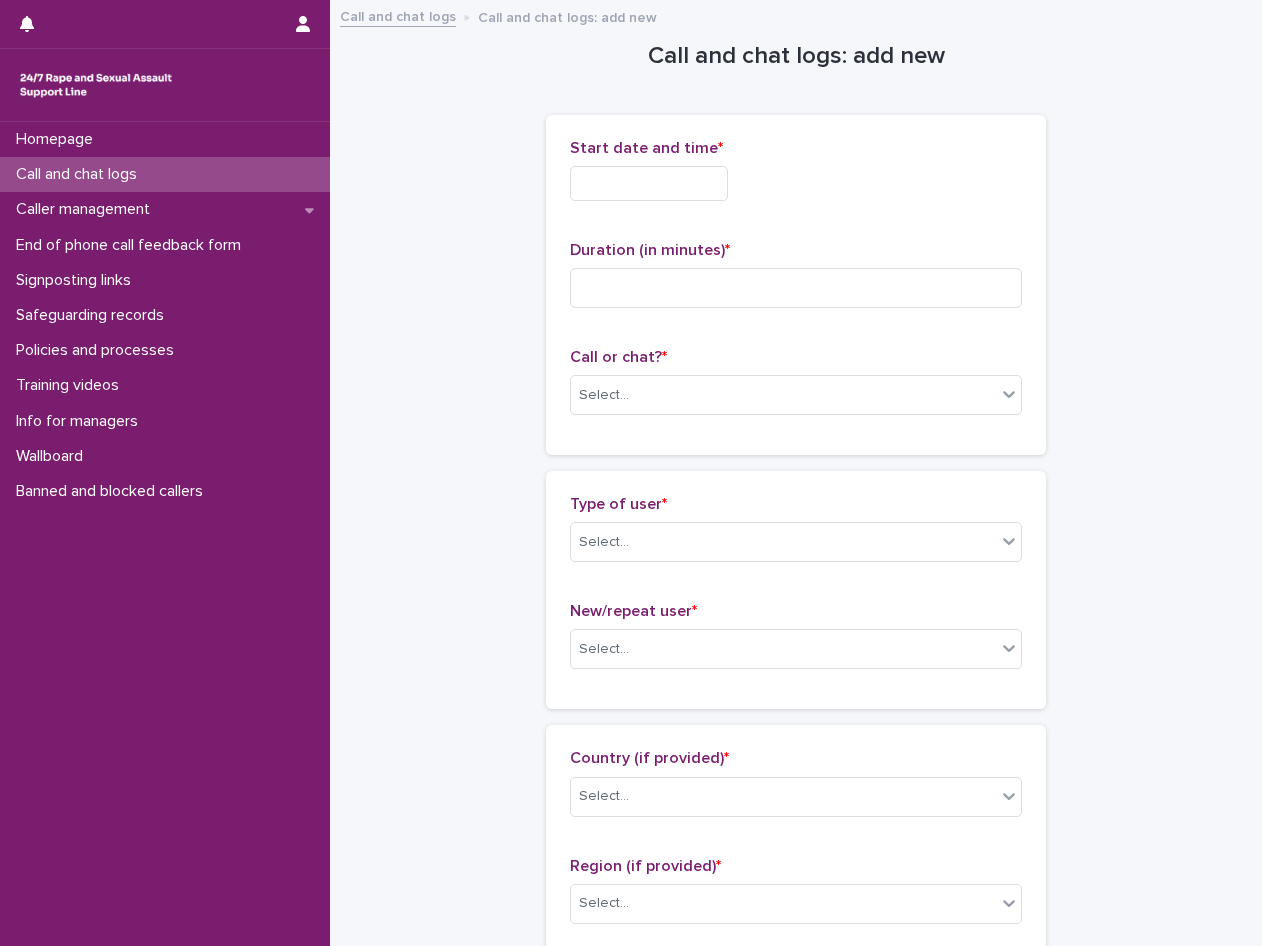 click at bounding box center (649, 183) 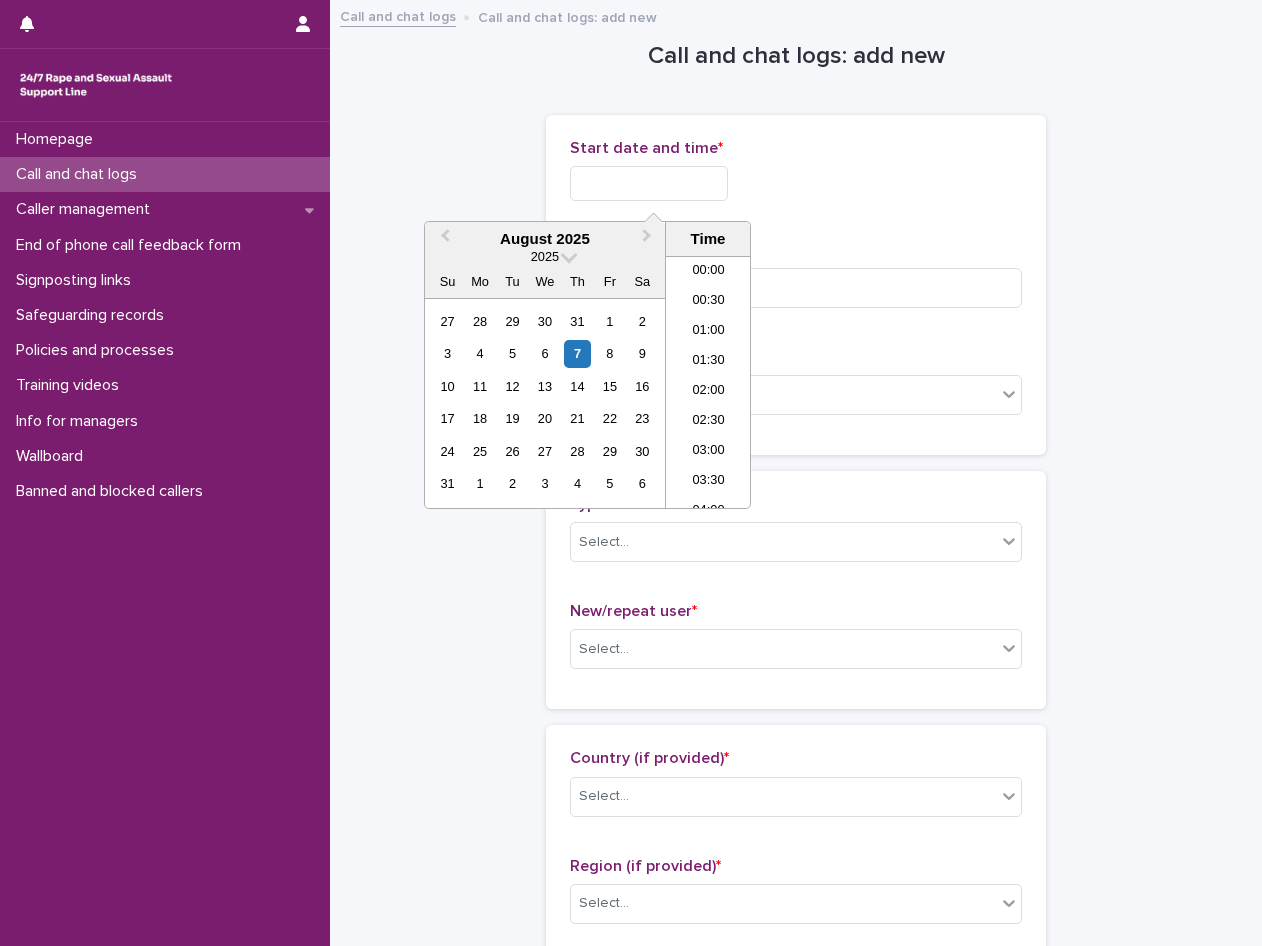 scroll, scrollTop: 820, scrollLeft: 0, axis: vertical 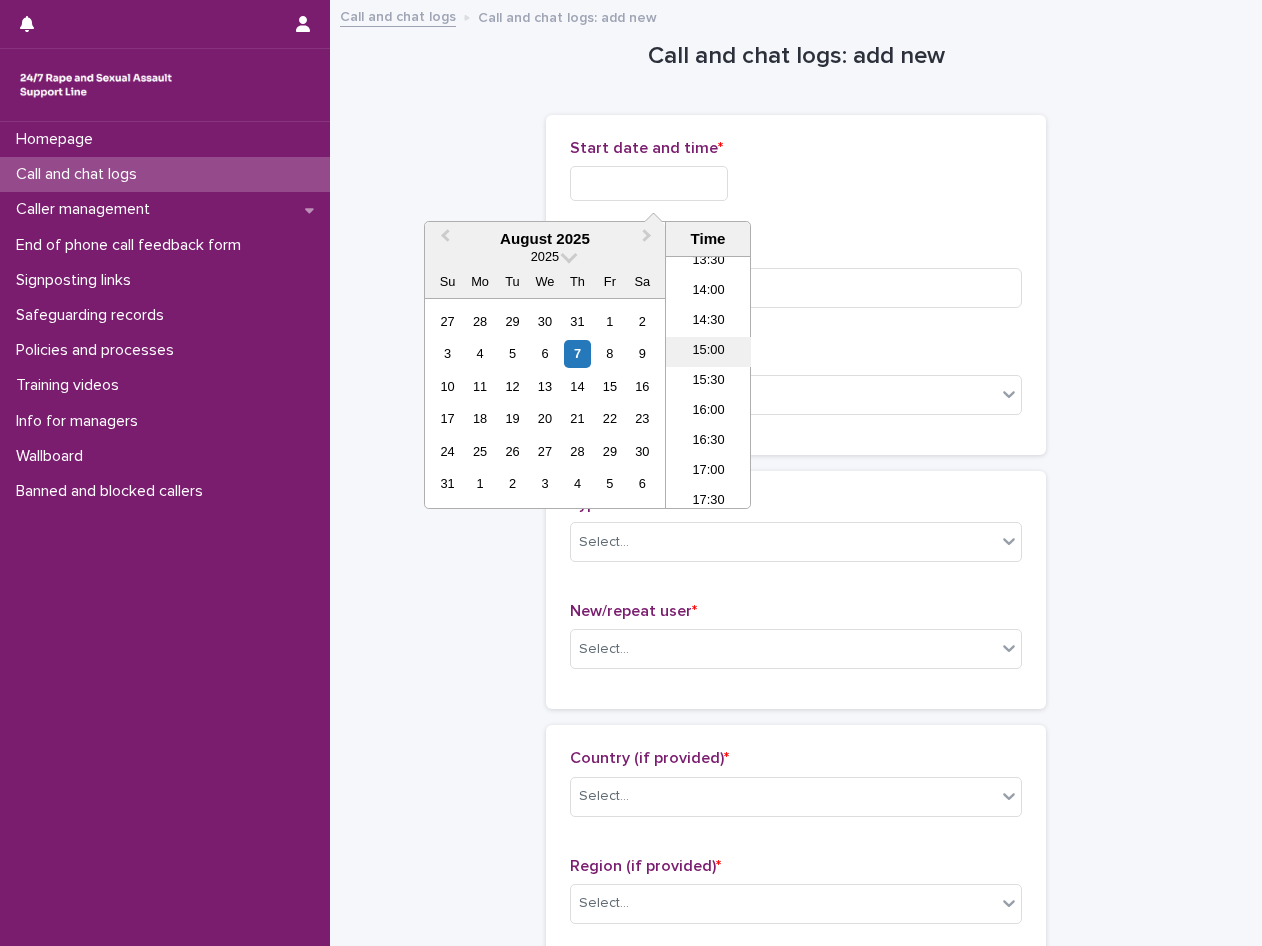 click on "15:00" at bounding box center (708, 352) 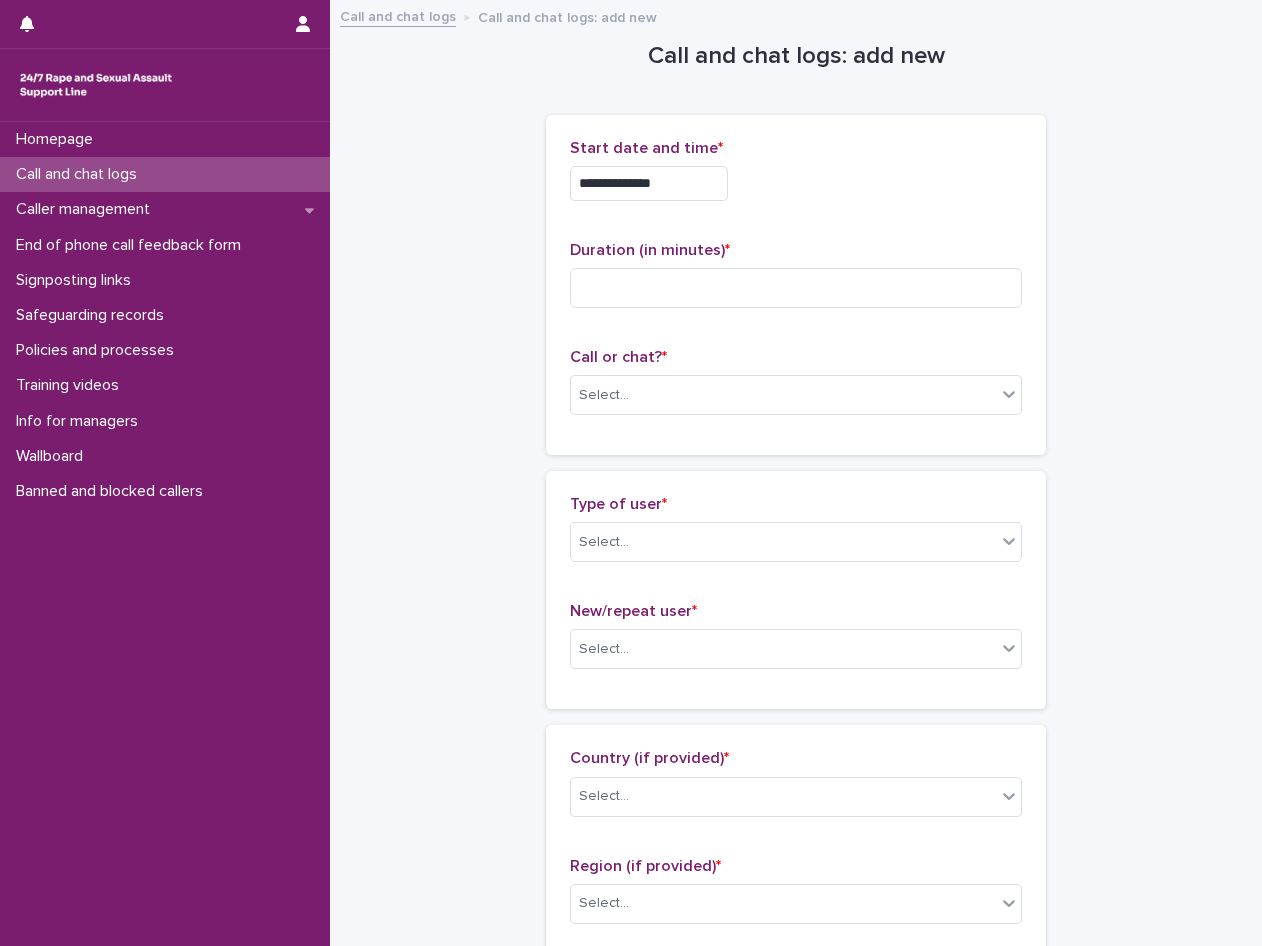 click on "**********" at bounding box center (649, 183) 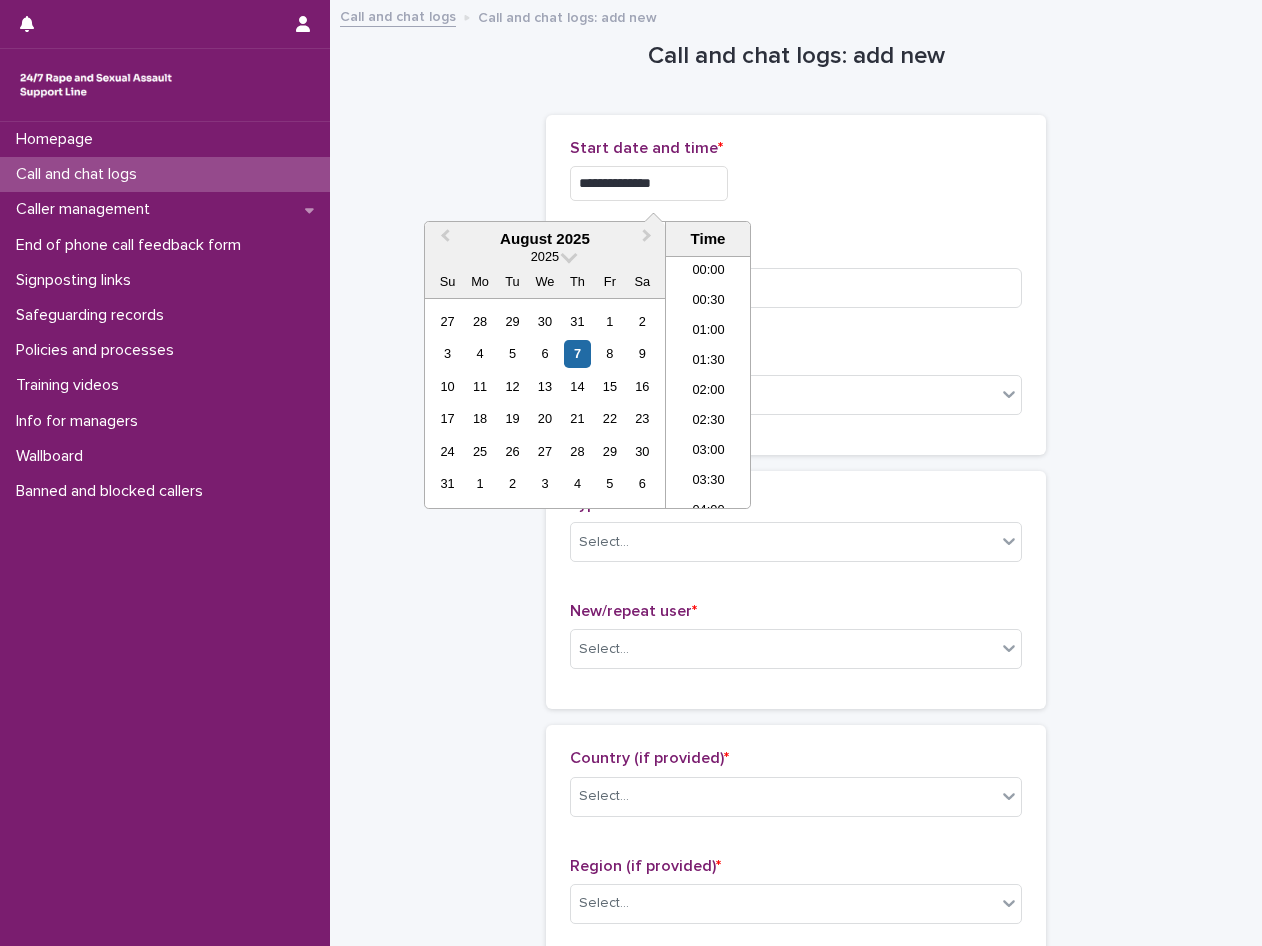 scroll, scrollTop: 790, scrollLeft: 0, axis: vertical 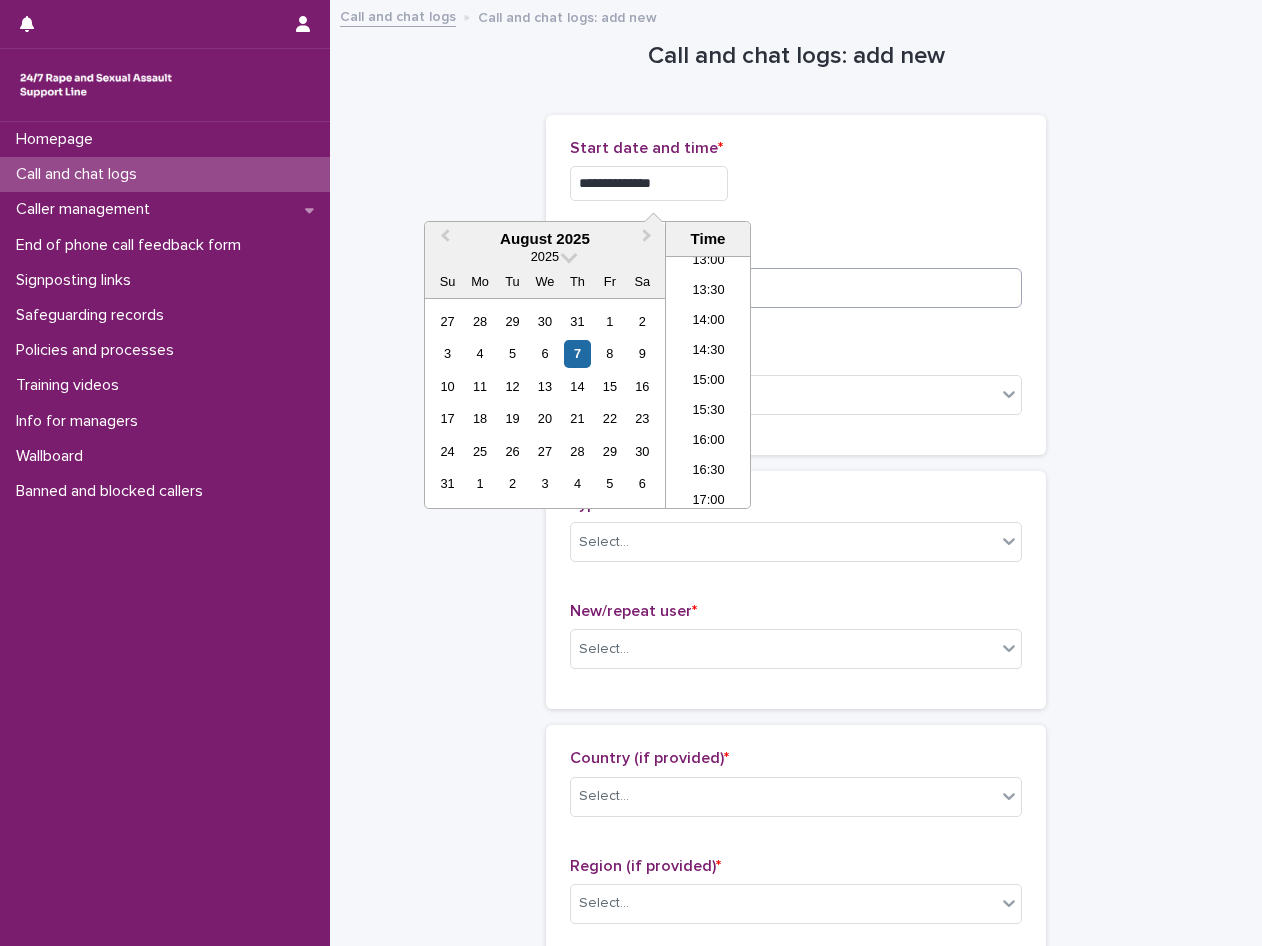 type on "**********" 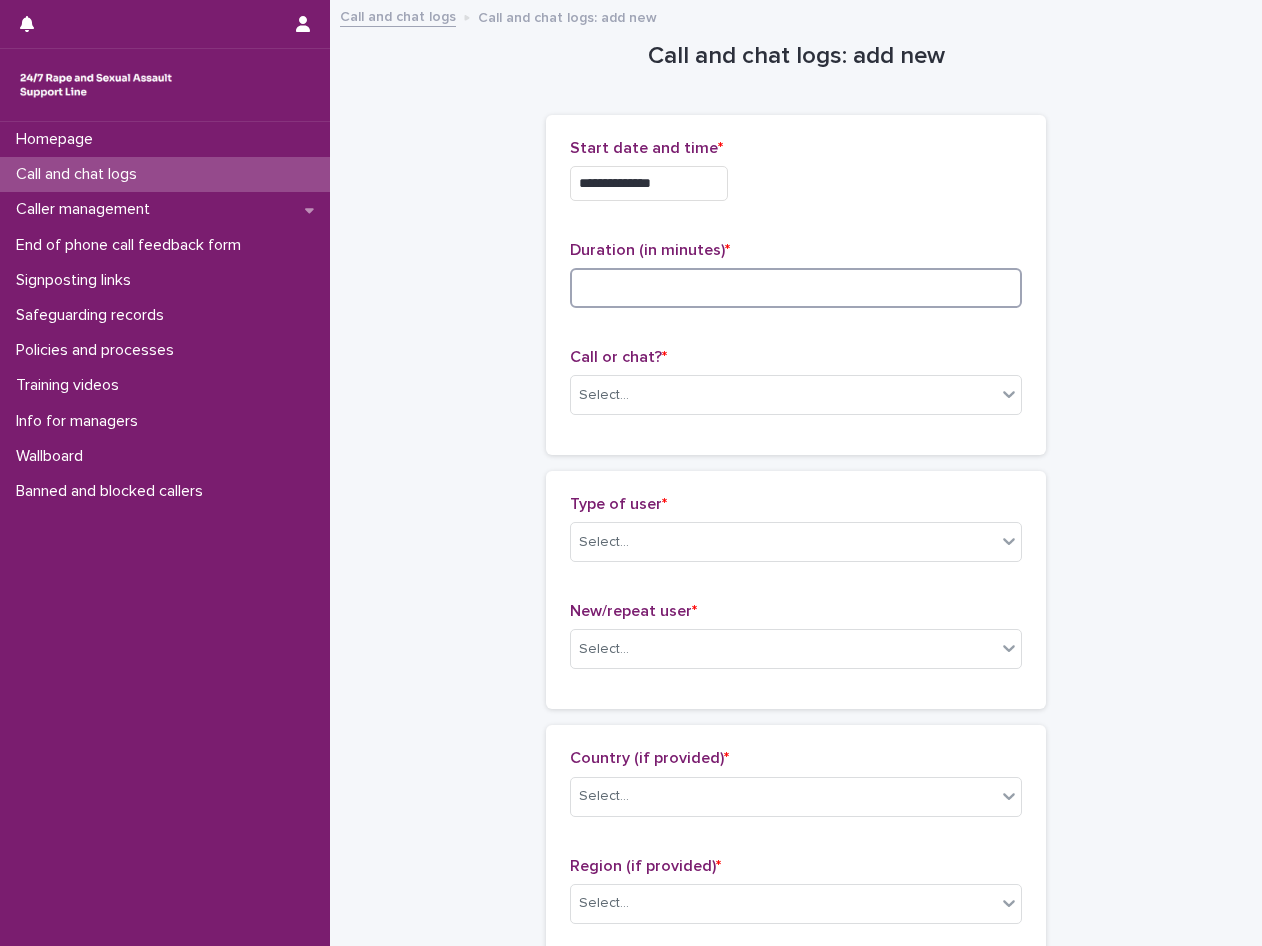 click at bounding box center (796, 288) 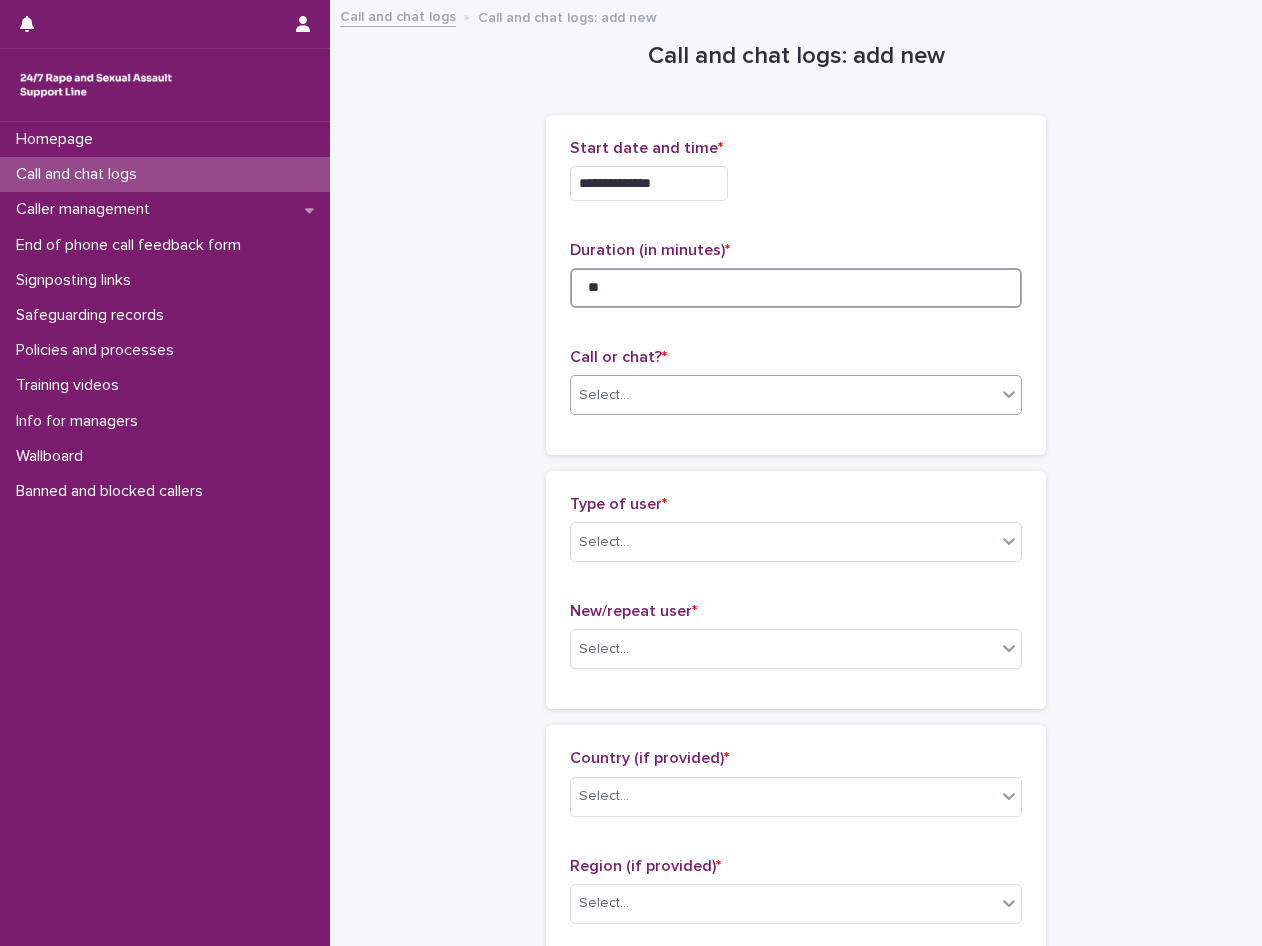 type on "**" 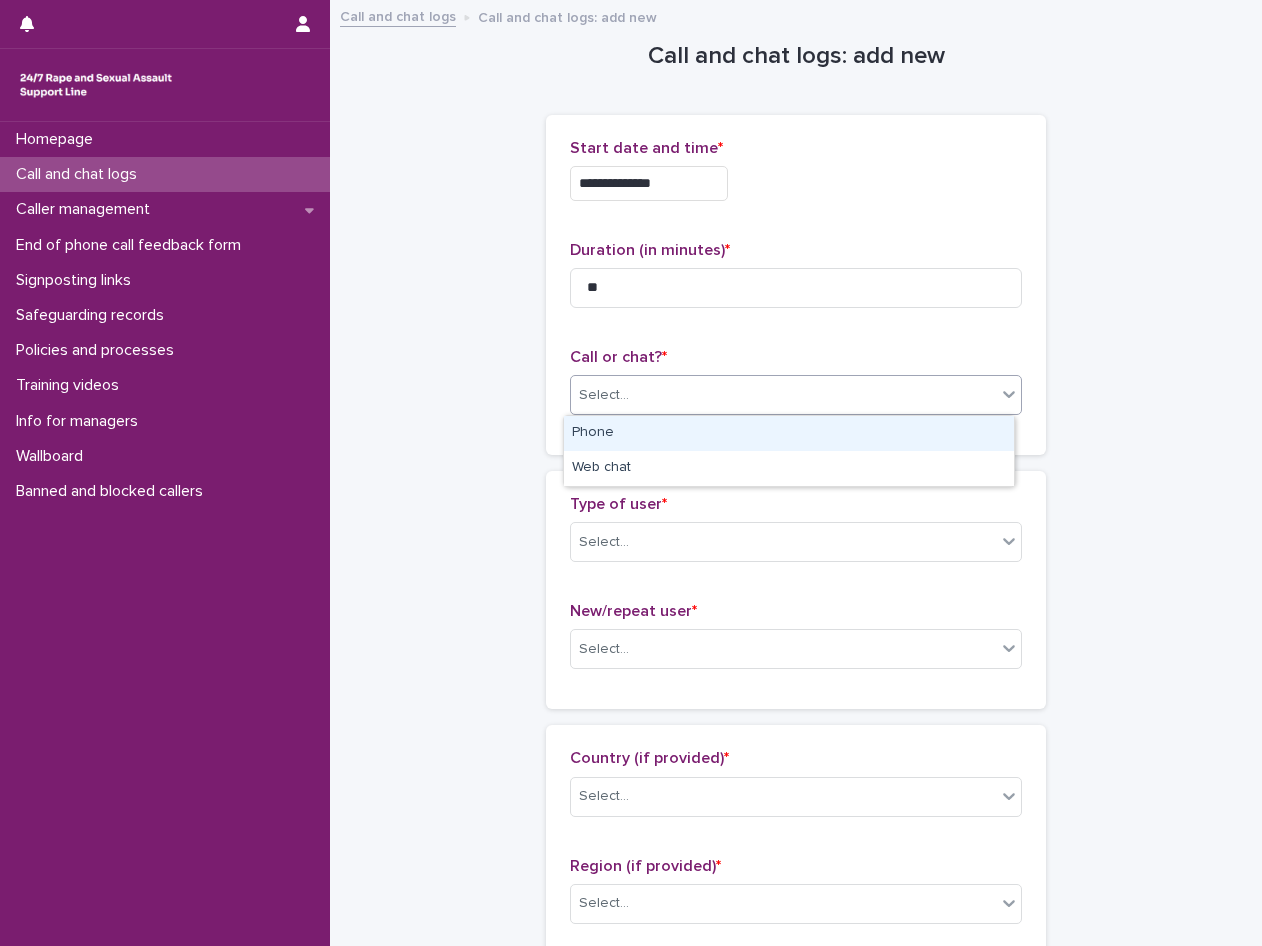 click on "Select..." at bounding box center [604, 395] 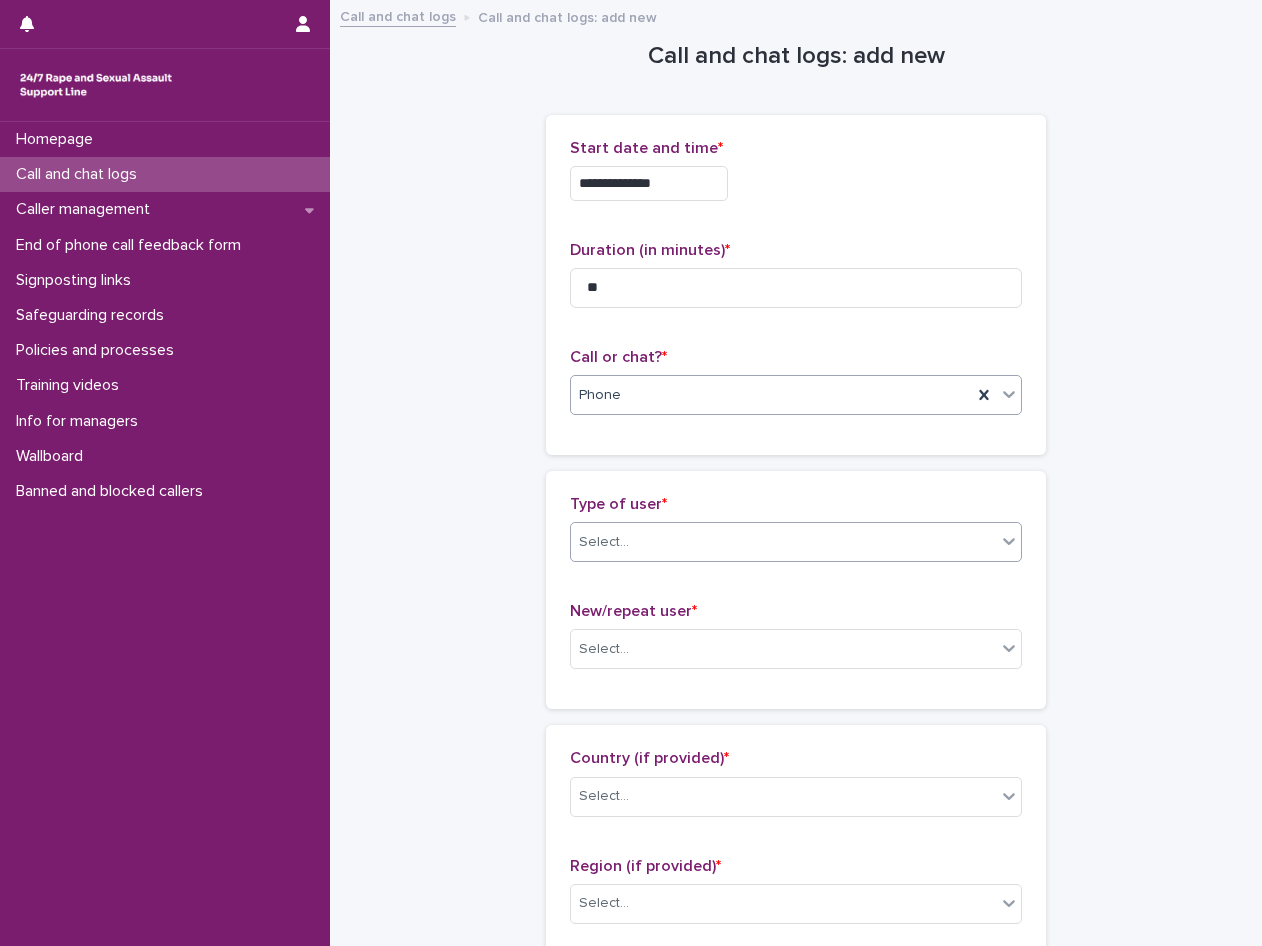 click on "Select..." at bounding box center (783, 542) 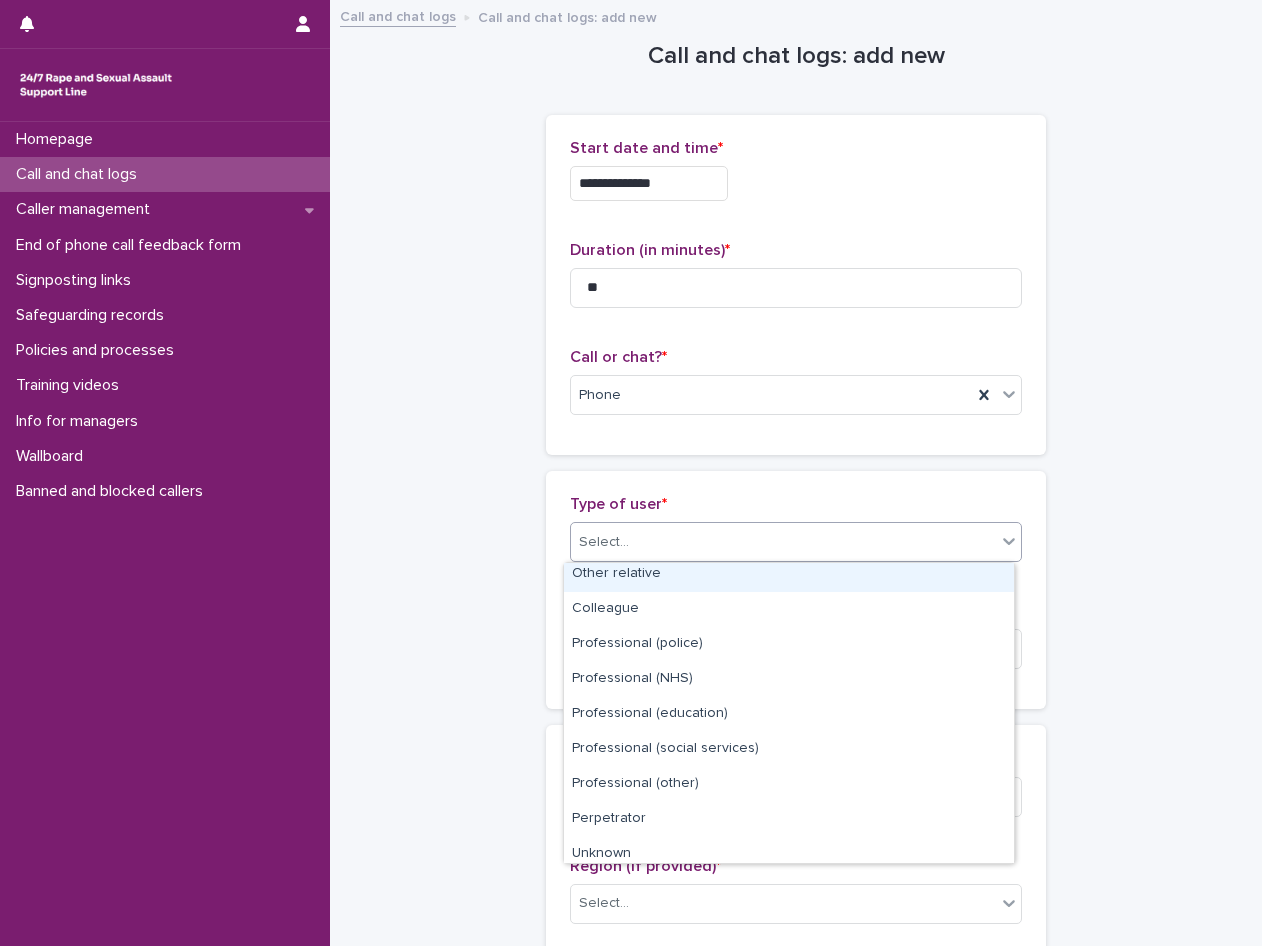 scroll, scrollTop: 225, scrollLeft: 0, axis: vertical 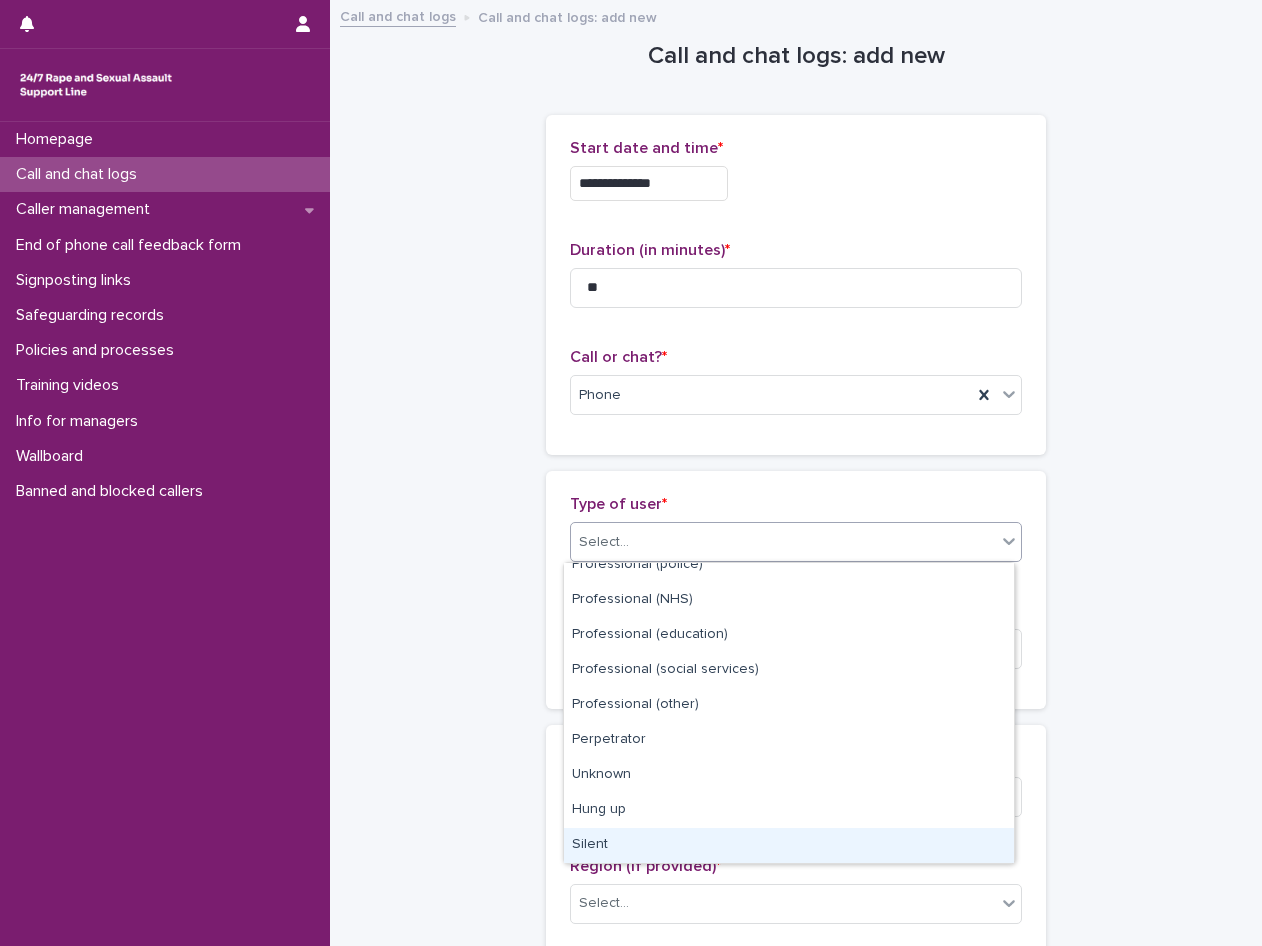 click on "Silent" at bounding box center [789, 845] 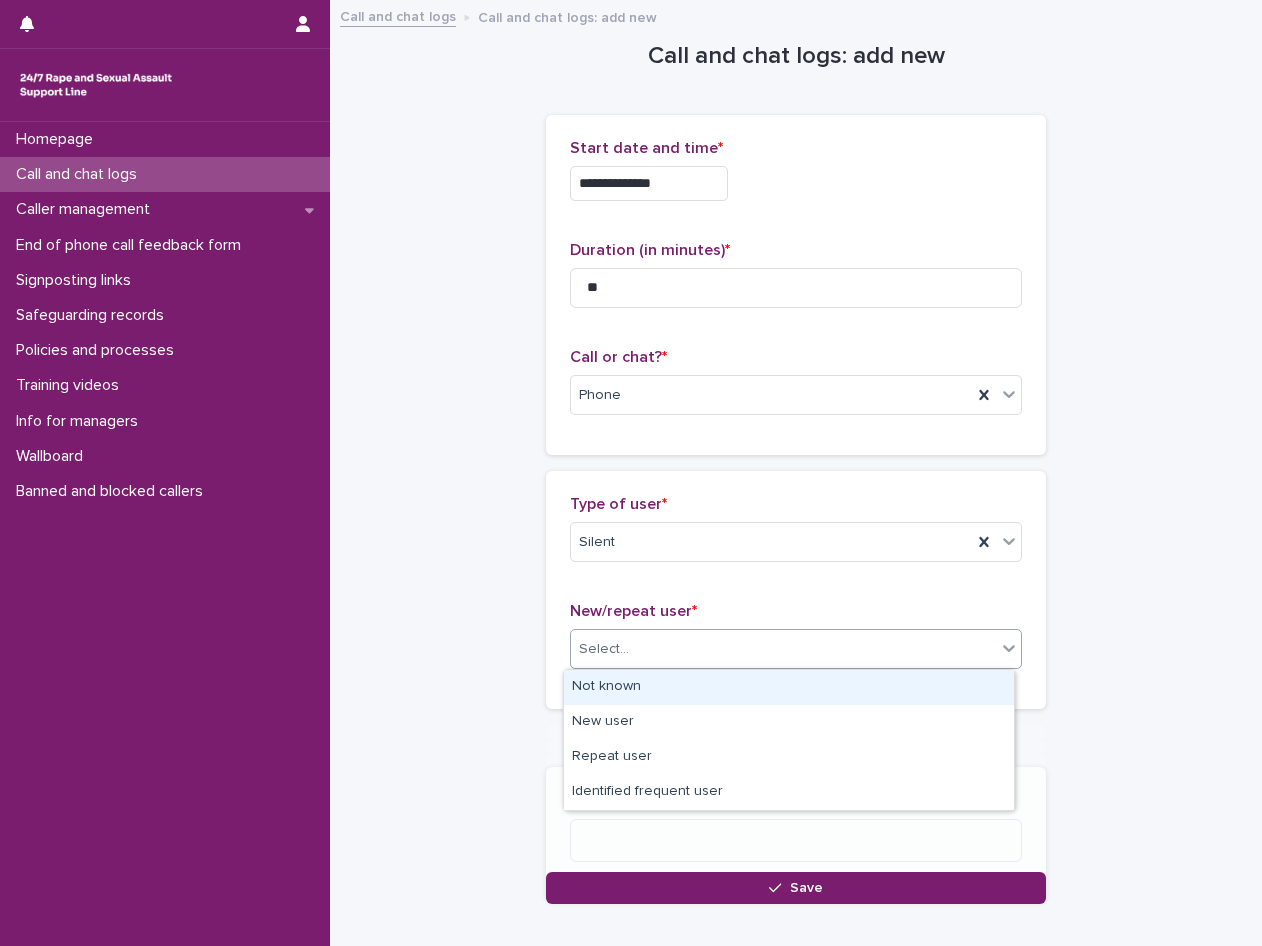 click on "Select..." at bounding box center (783, 649) 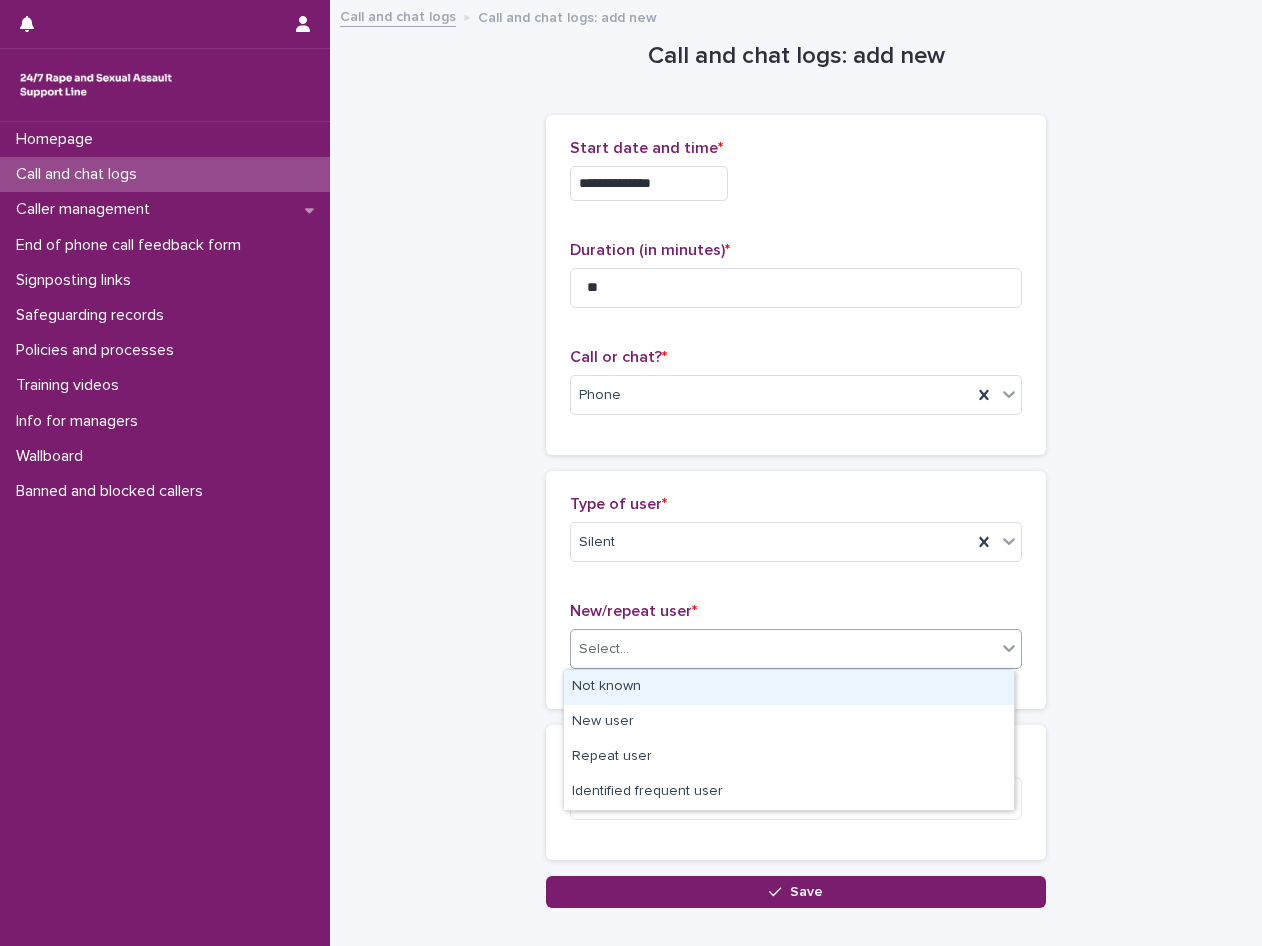 click on "Not known" at bounding box center (789, 687) 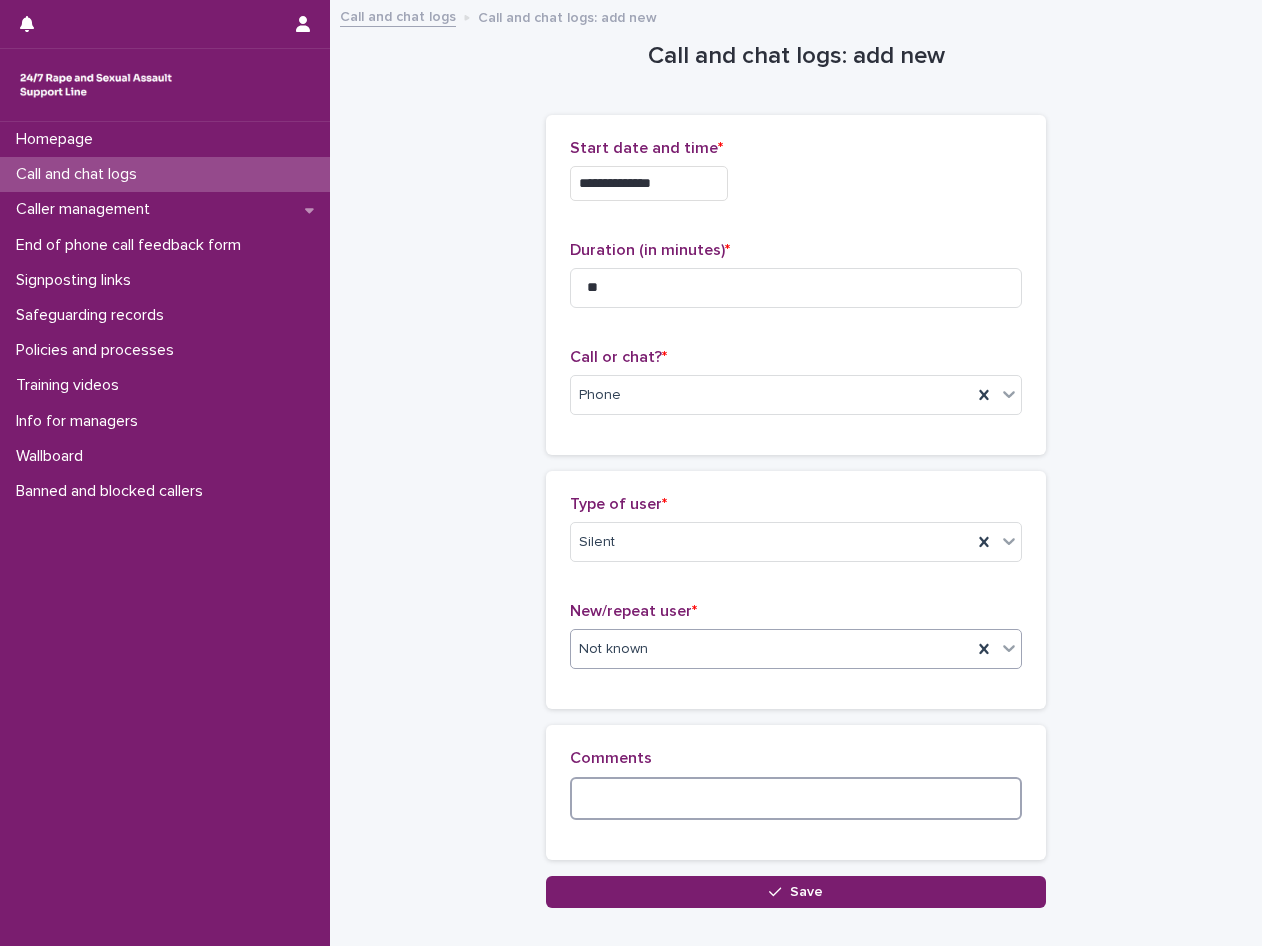click at bounding box center (796, 798) 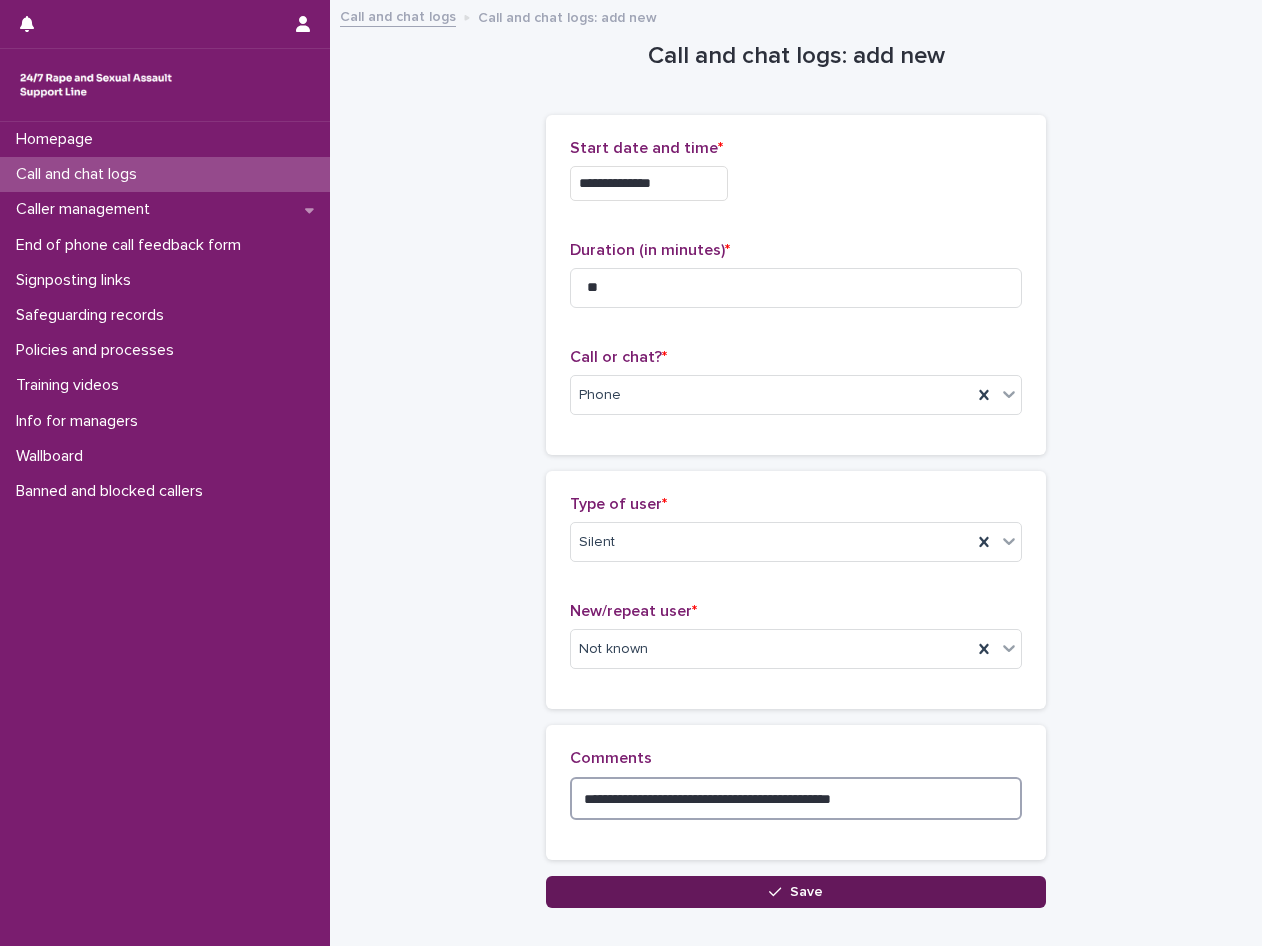 type on "**********" 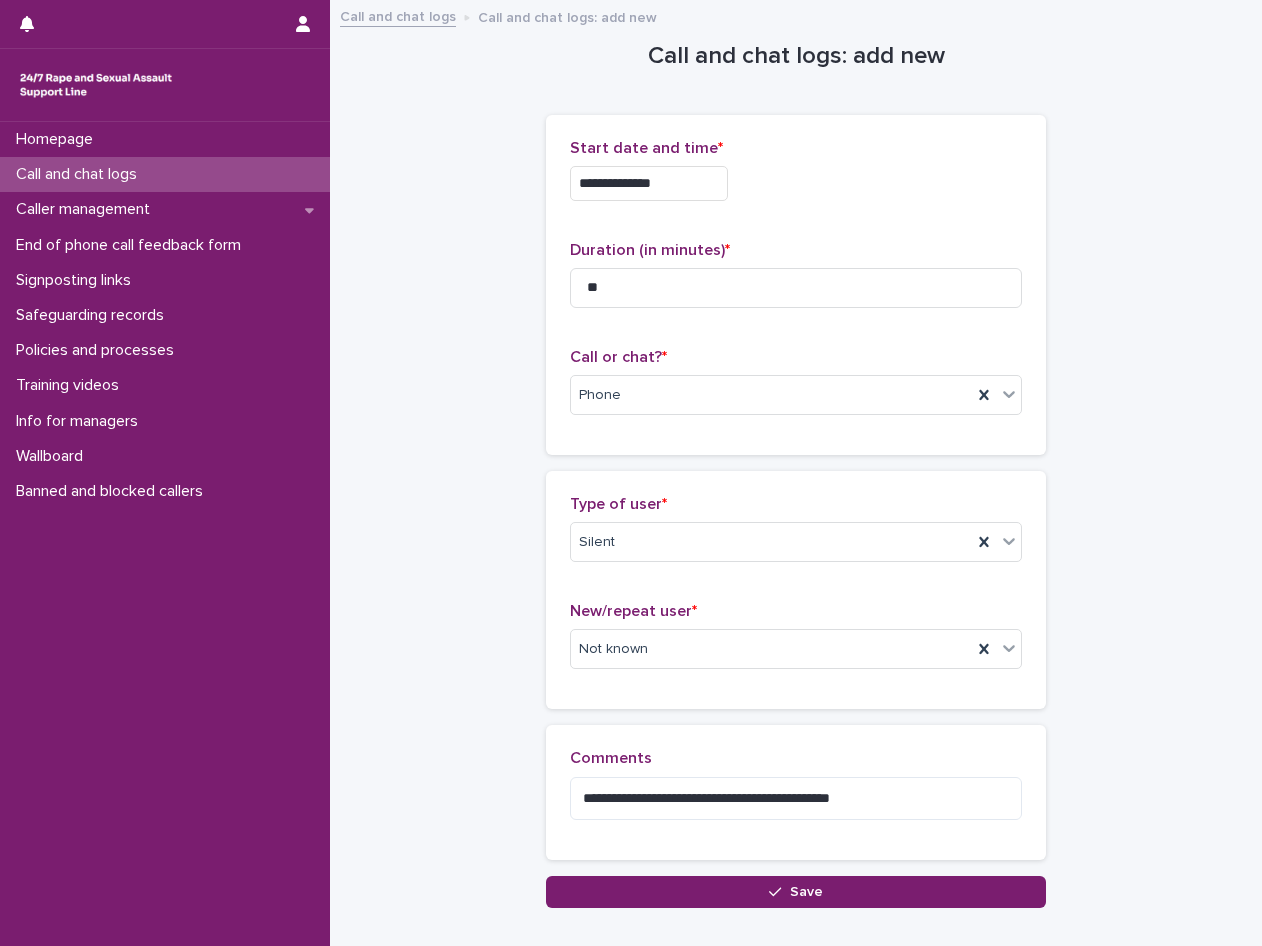 click on "Save" at bounding box center (796, 892) 